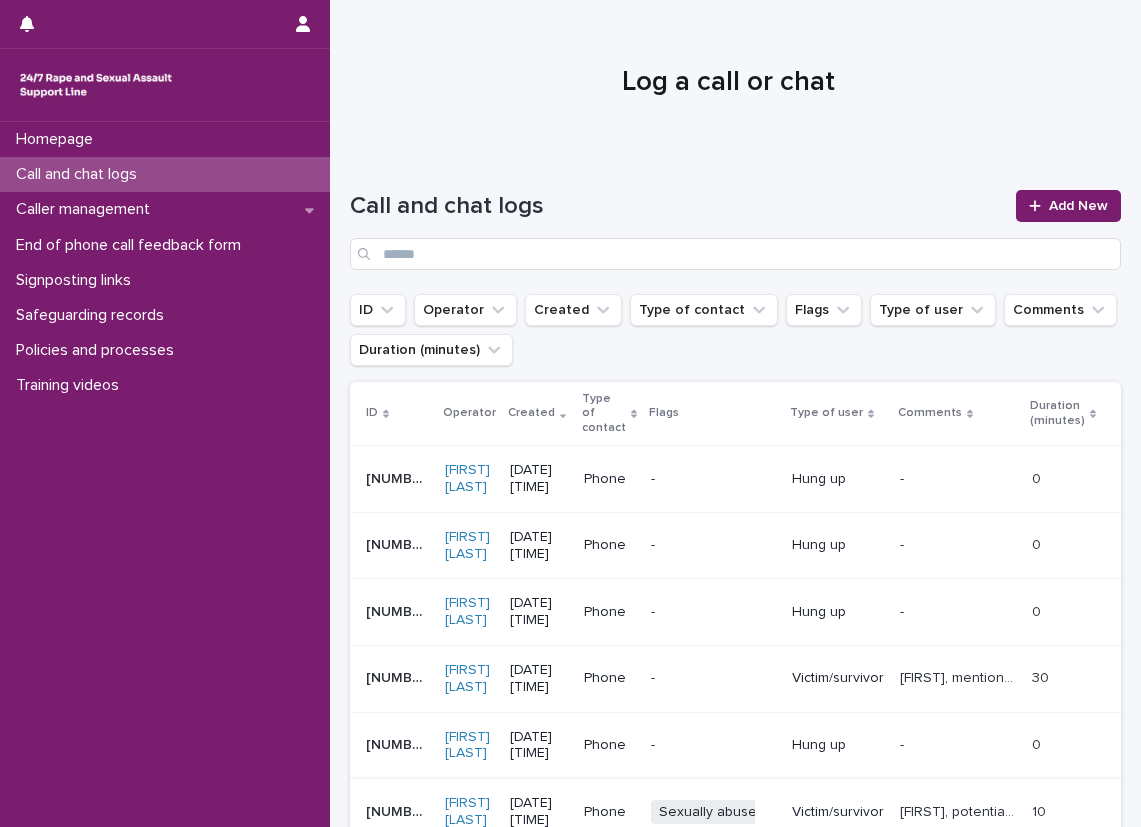 scroll, scrollTop: 0, scrollLeft: 0, axis: both 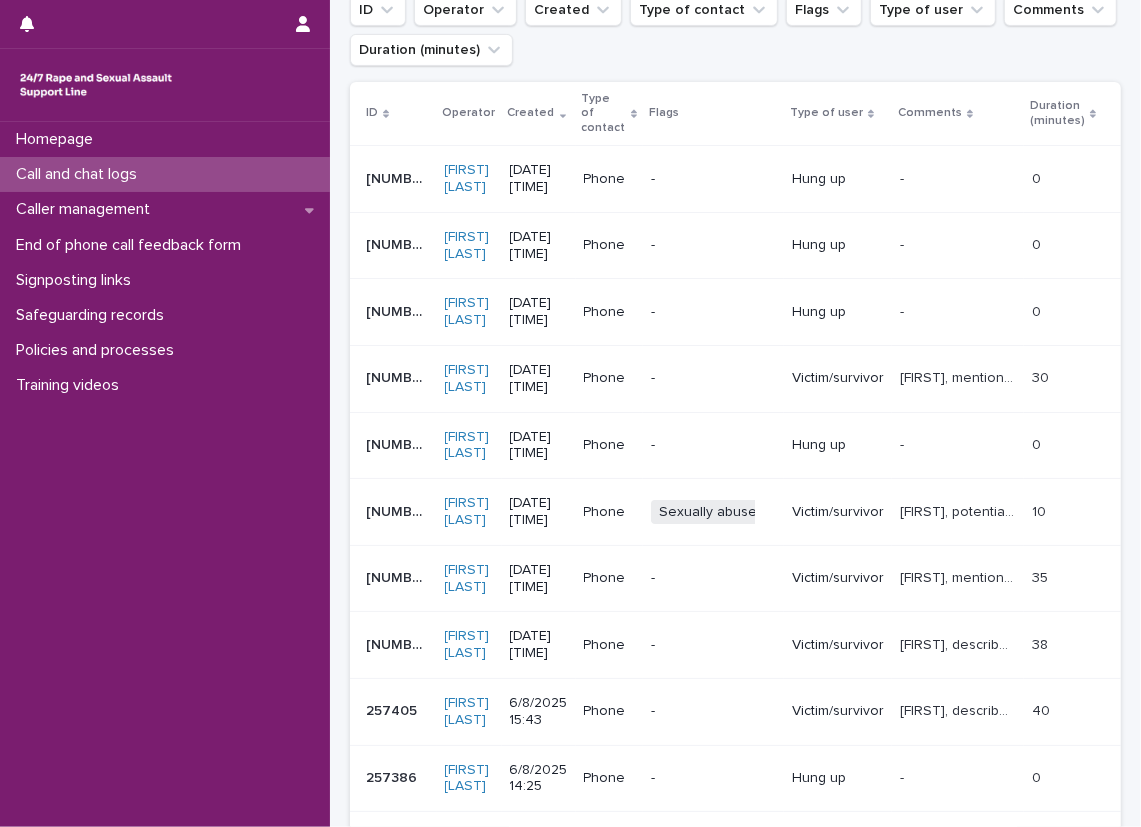 click on "257819 257819   [FIRST] [LAST]   [DATE] [TIME] Phone - Hung up - -   0 0   257817 257817   [FIRST] [LAST]   [DATE] [TIME] Phone - Hung up - -   0 0   257816 257816   [FIRST] [LAST]   [DATE] [TIME] Phone - Hung up - -   0 0   257810 257810   [FIRST] [LAST]   [DATE] [TIME] Phone - Victim/survivor [FIRST], mentioned experiencing sexual violence and talked about the impacts, explored thoughts and feelings and operator gave emotional support, discussed work, medical problems, ISVA services and reporting. [FIRST], mentioned experiencing sexual violence and talked about the impacts, explored thoughts and feelings and operator gave emotional support, discussed work, medical problems, ISVA services and reporting.   30 30   257805 257805   [FIRST] [LAST]   [DATE] [TIME] Phone - Hung up -" at bounding box center (735, 416) 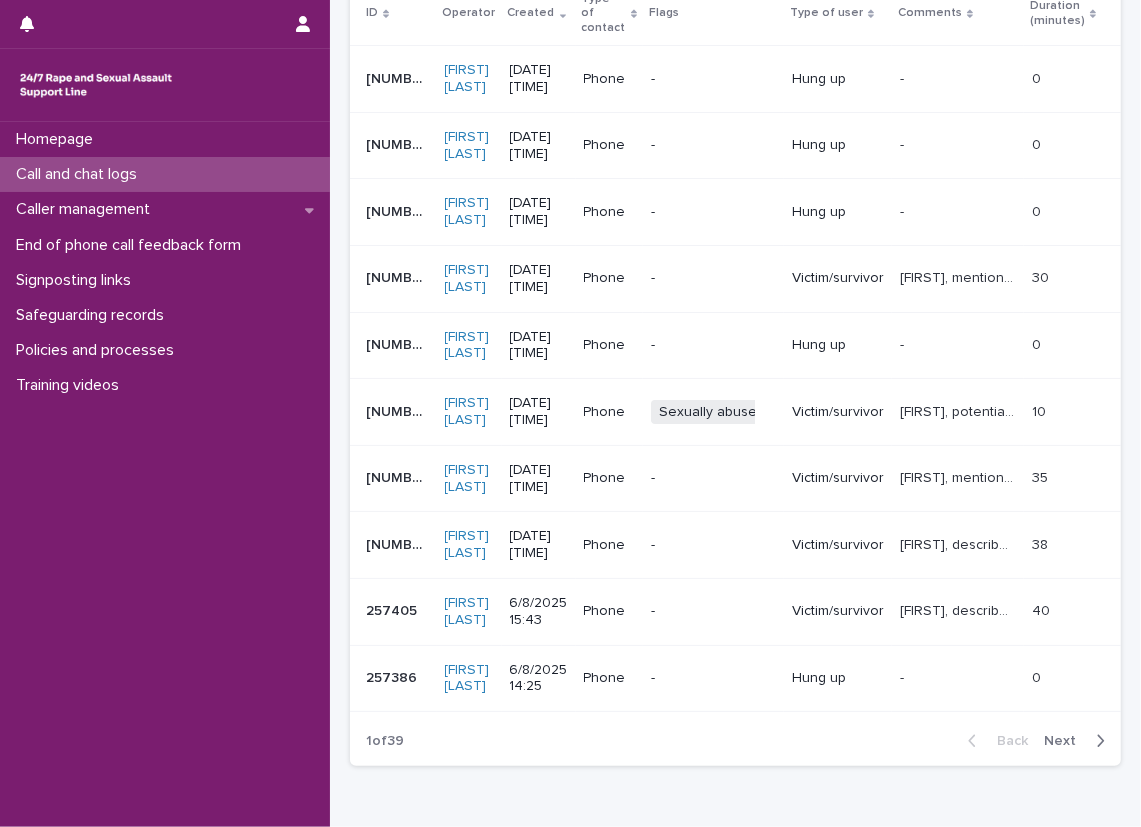 scroll, scrollTop: 300, scrollLeft: 0, axis: vertical 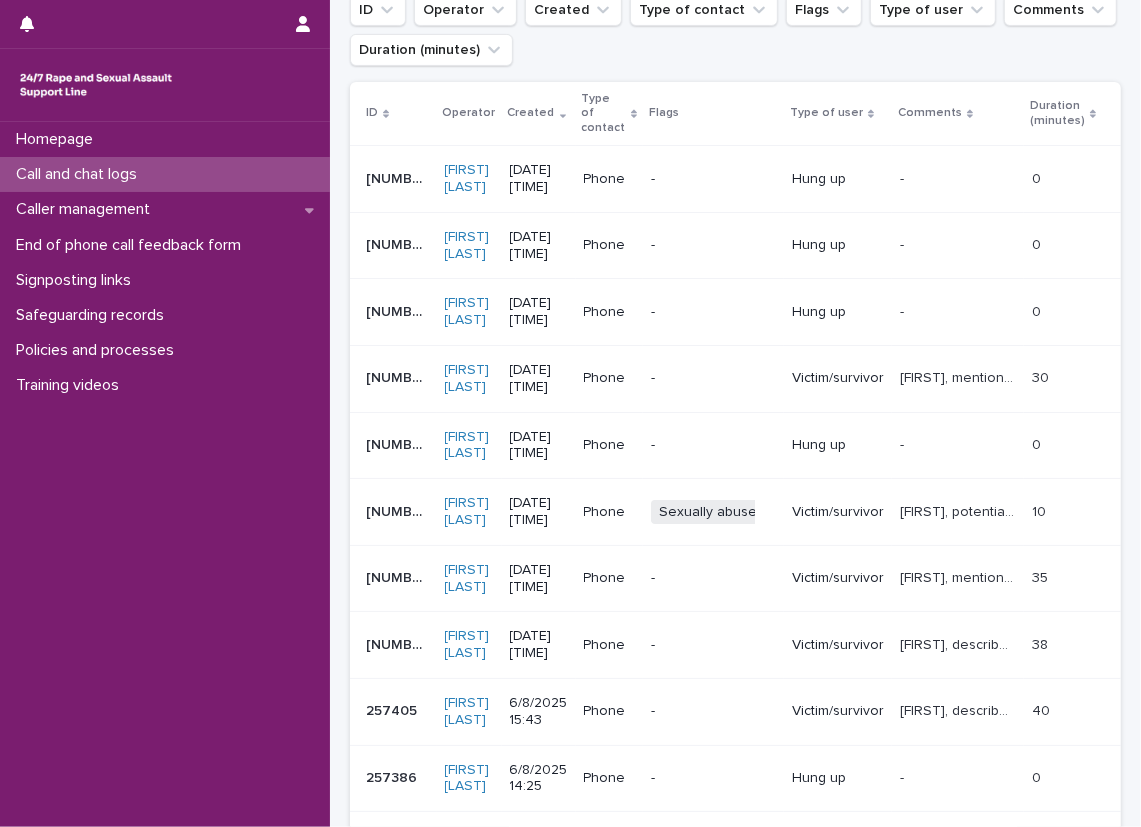 click on "Call and chat logs" at bounding box center [165, 174] 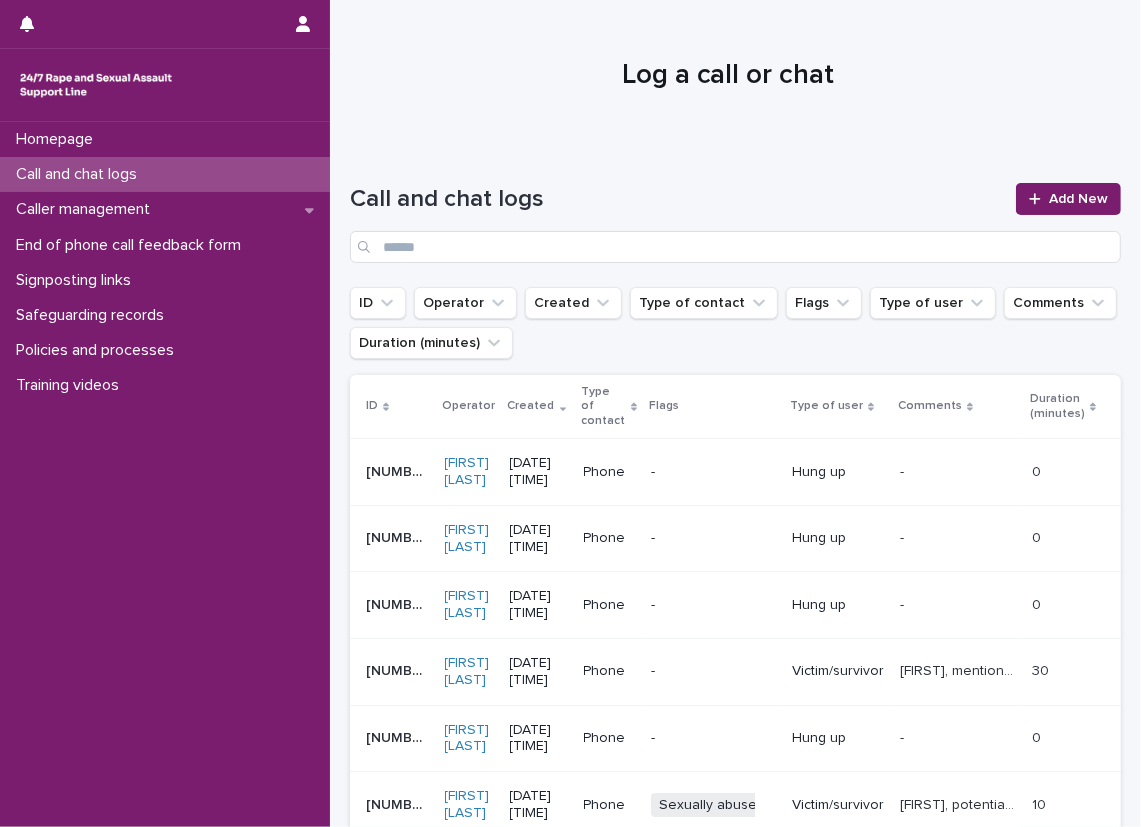 scroll, scrollTop: 0, scrollLeft: 0, axis: both 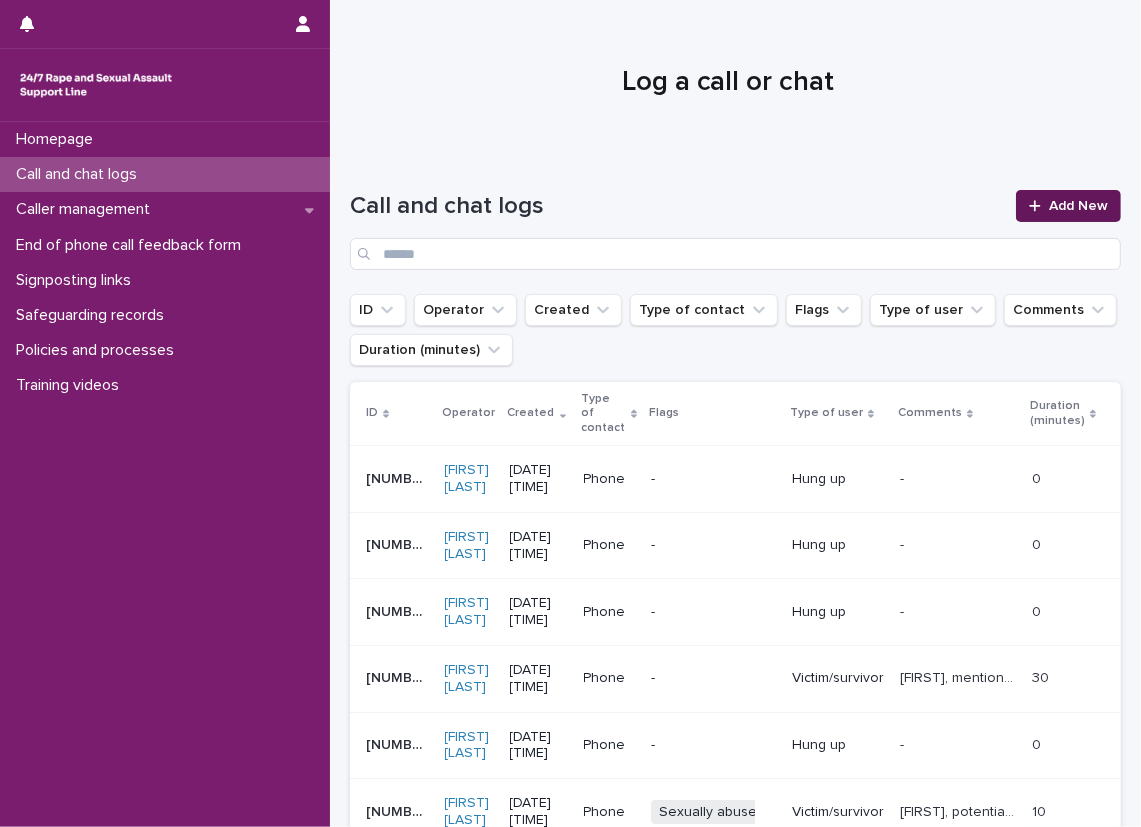 click on "Add New" at bounding box center (1068, 206) 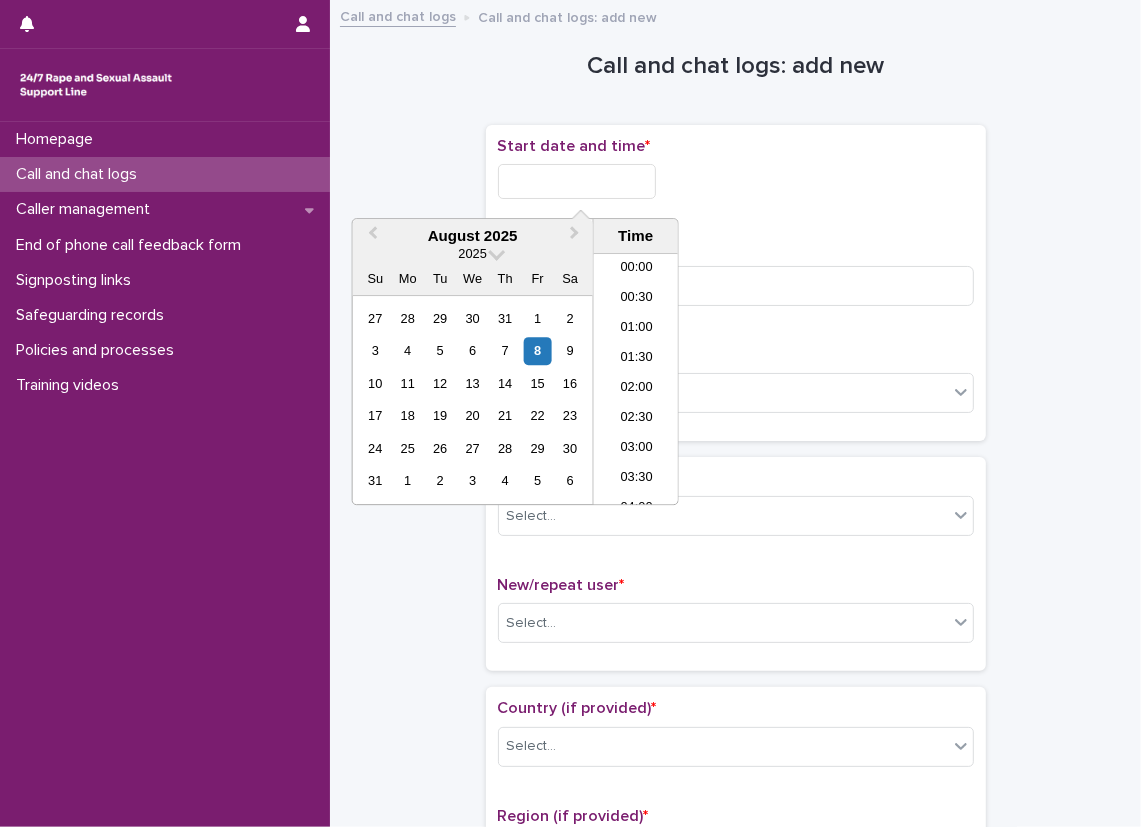 click at bounding box center [577, 181] 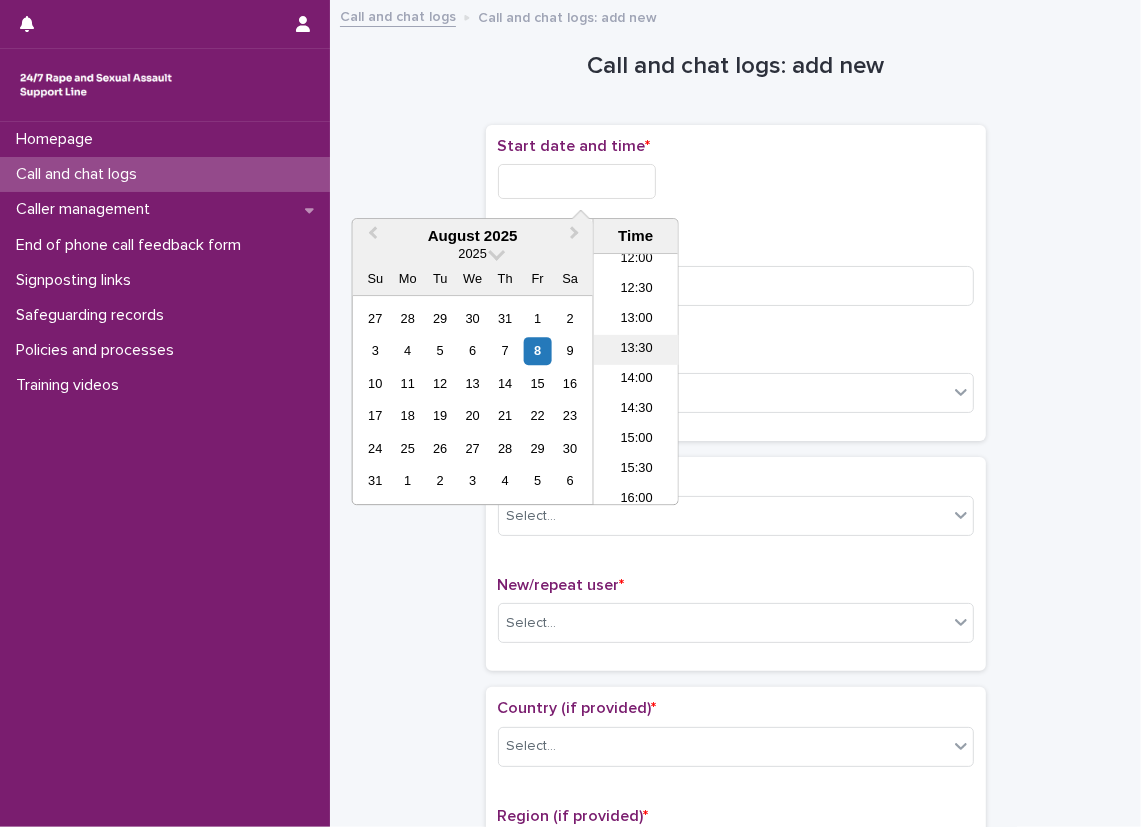 click on "13:30" at bounding box center (636, 350) 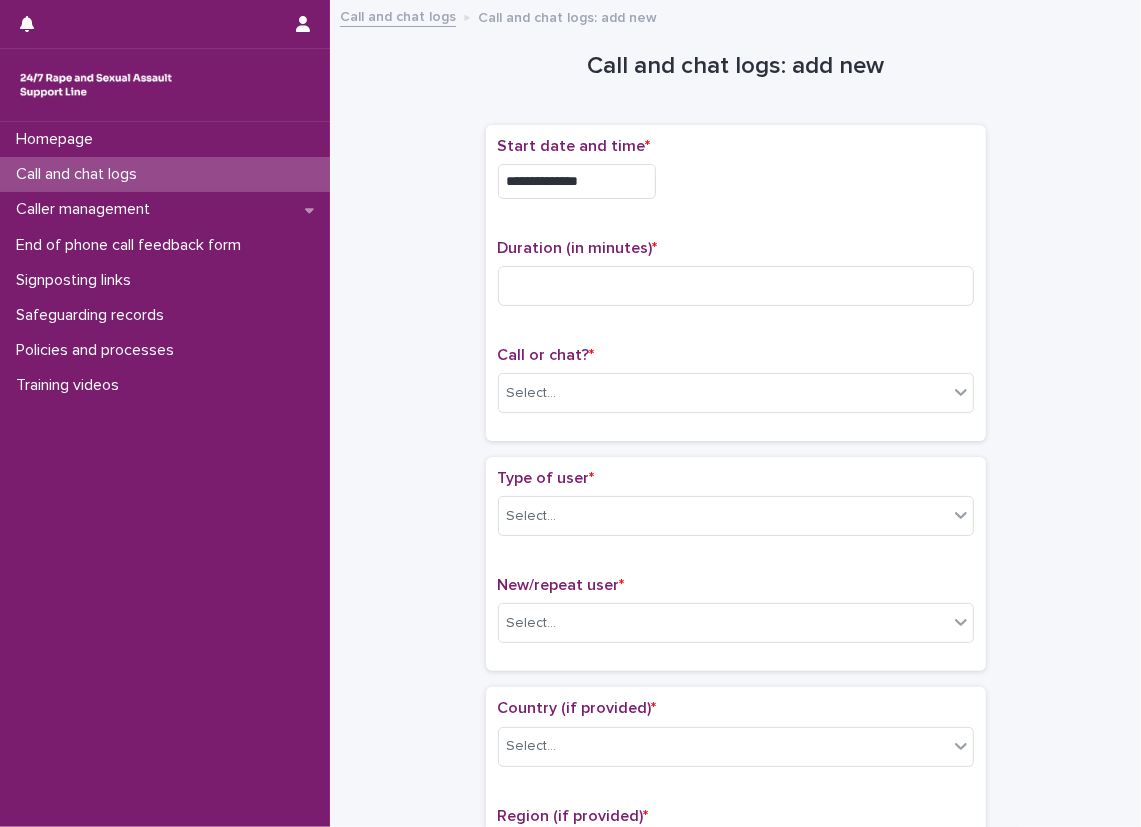 click on "**********" at bounding box center (577, 181) 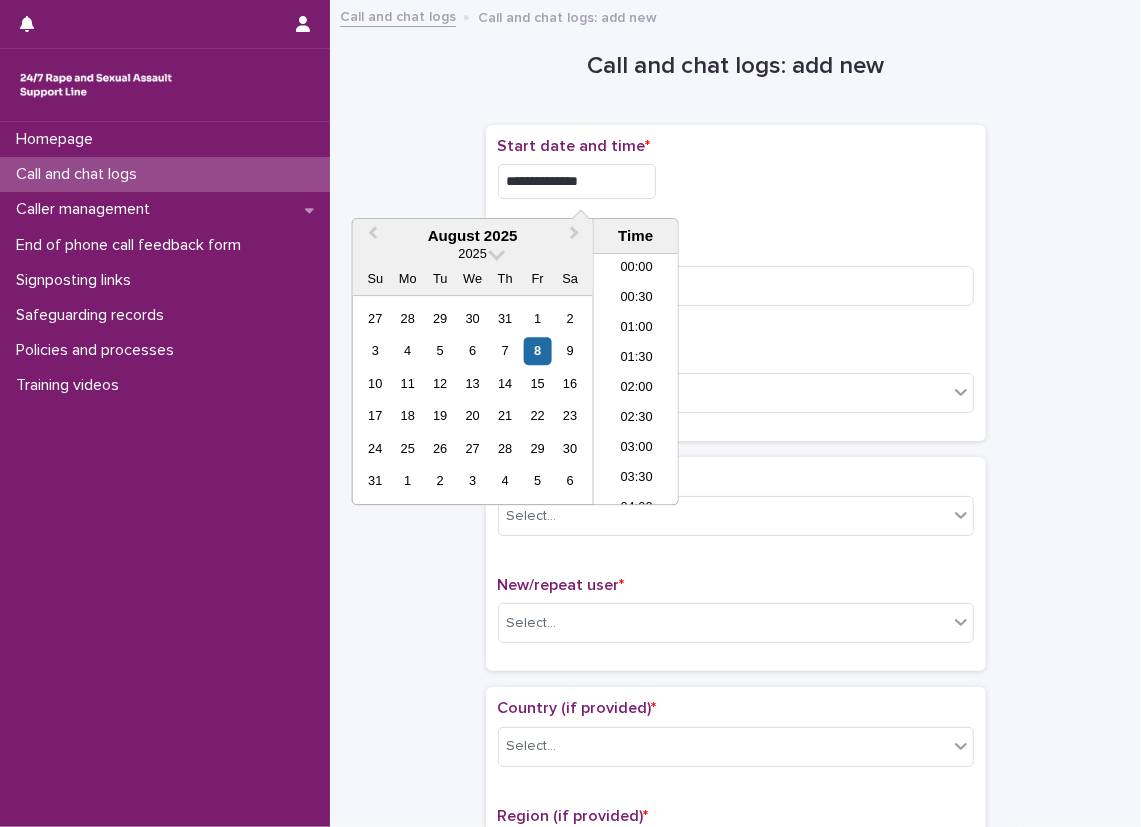 scroll, scrollTop: 700, scrollLeft: 0, axis: vertical 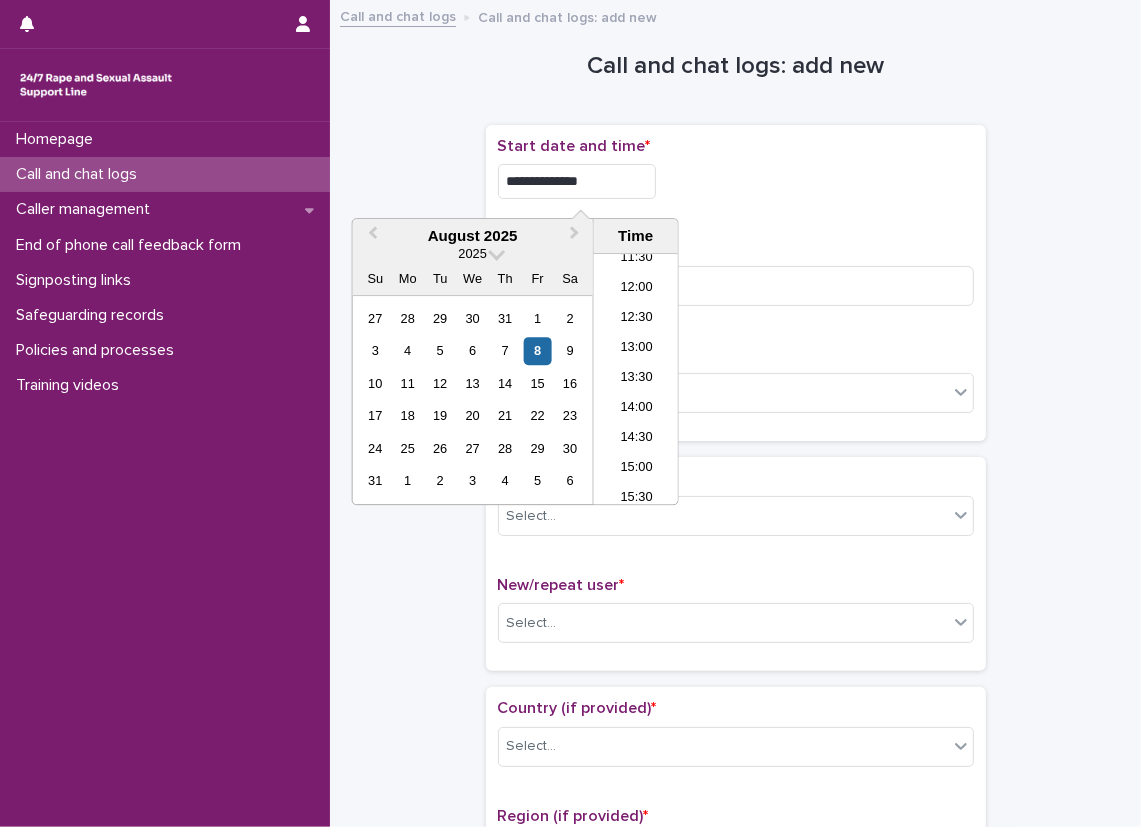 type on "**********" 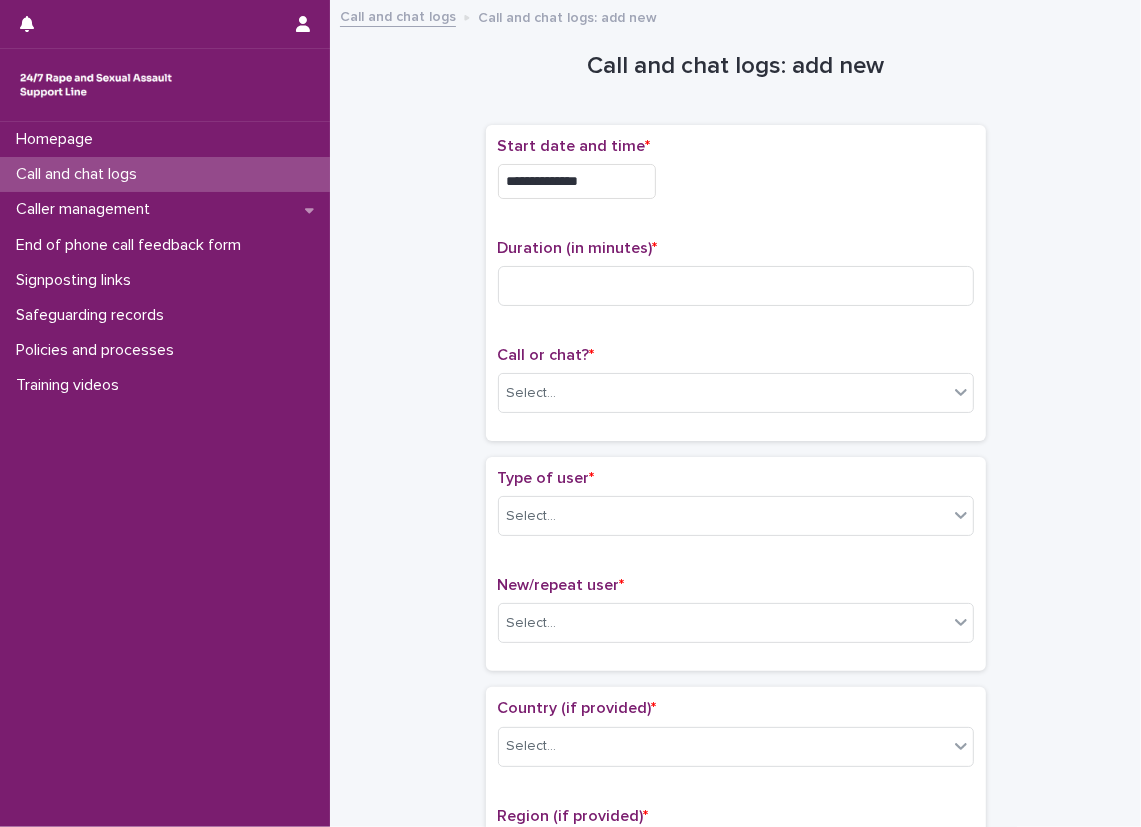 click on "**********" at bounding box center (736, 181) 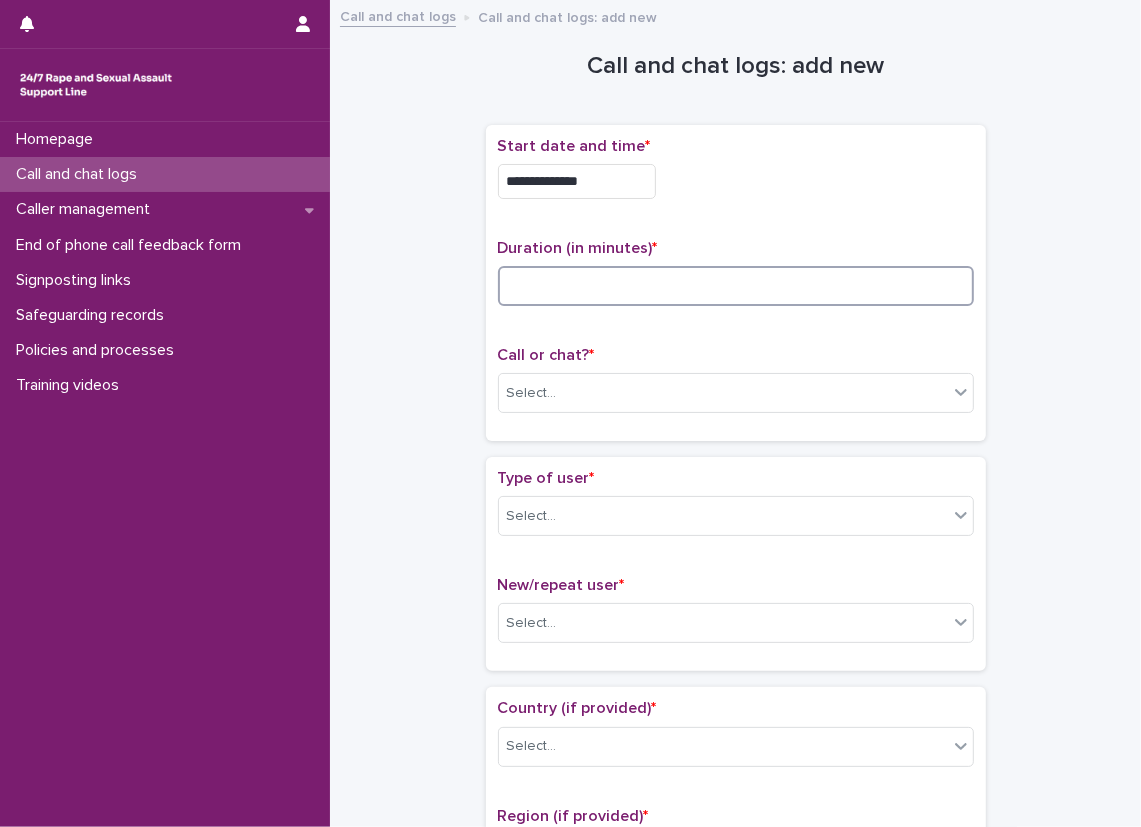 drag, startPoint x: 678, startPoint y: 267, endPoint x: 674, endPoint y: 283, distance: 16.492422 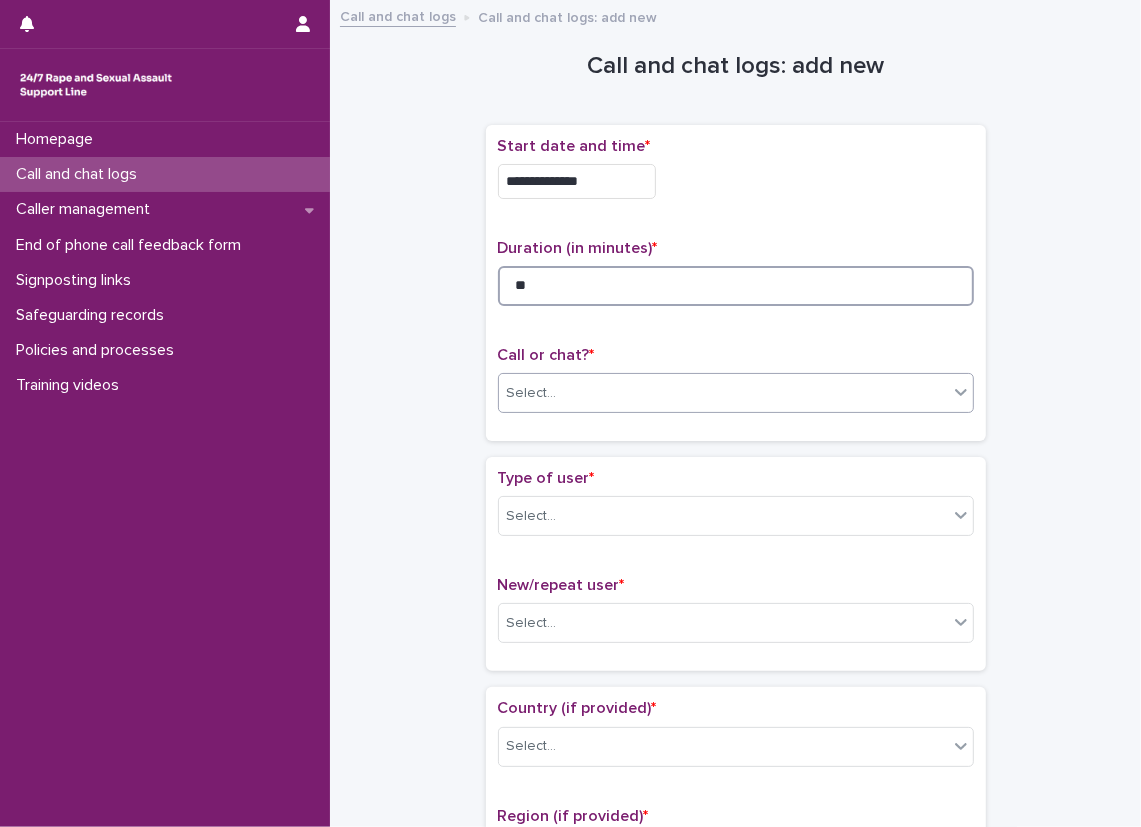 type on "**" 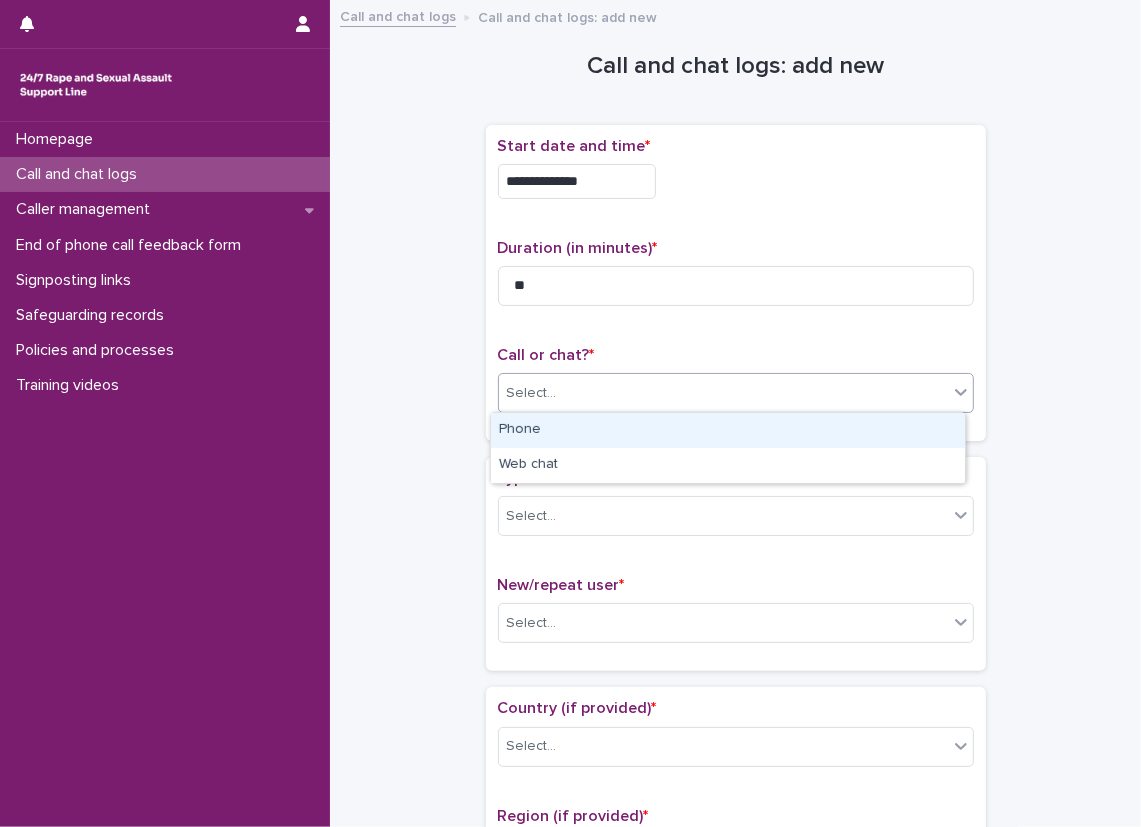 click on "Select..." at bounding box center [723, 393] 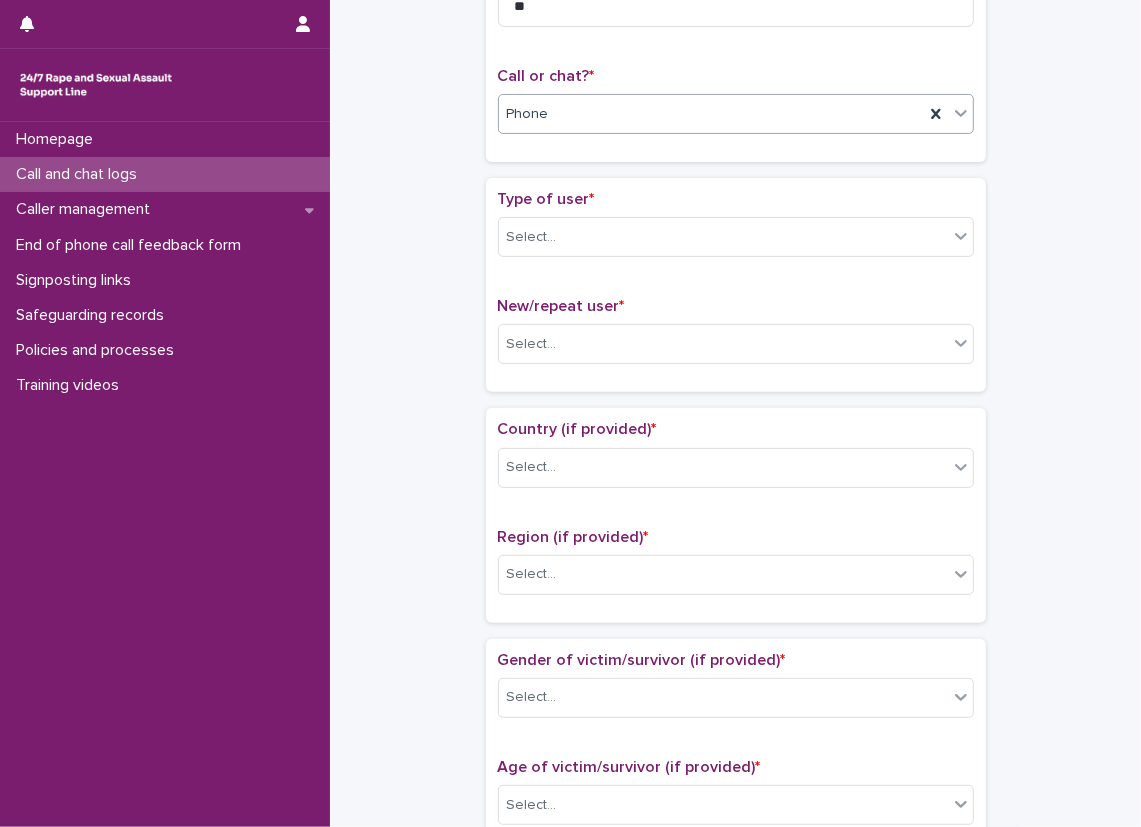 scroll, scrollTop: 300, scrollLeft: 0, axis: vertical 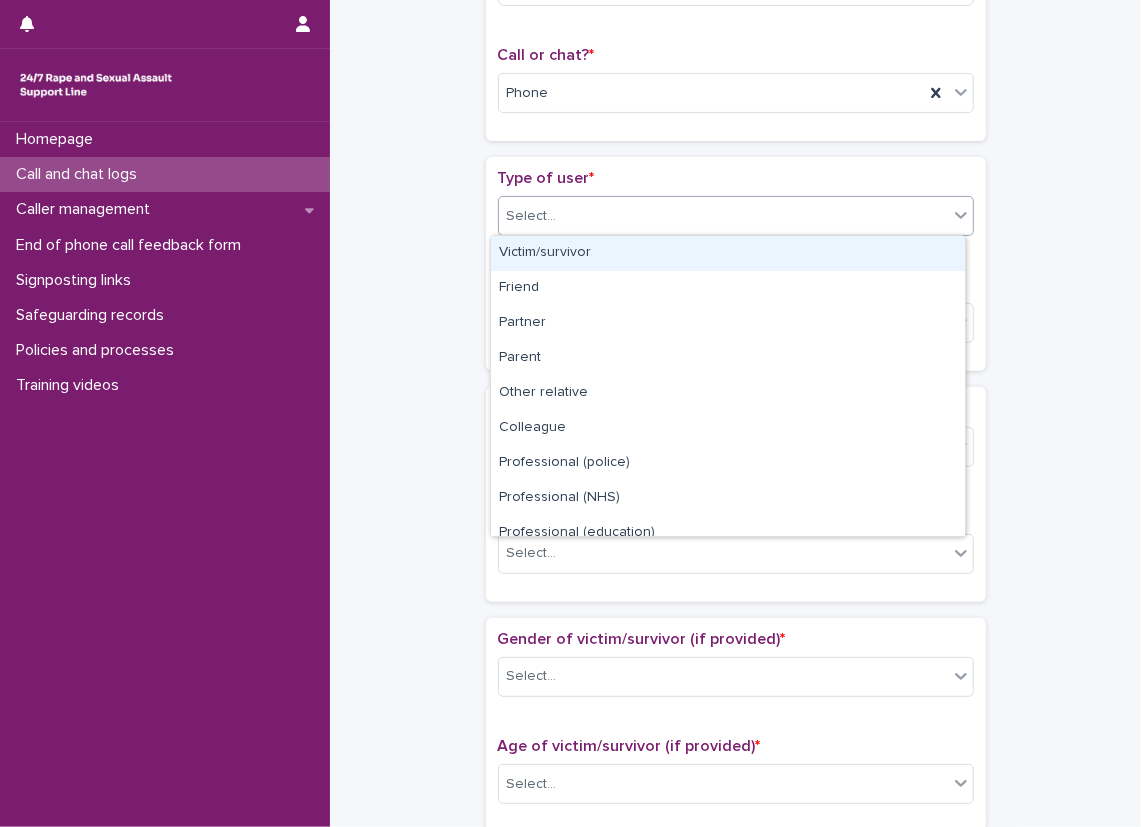 click on "Select..." at bounding box center [723, 216] 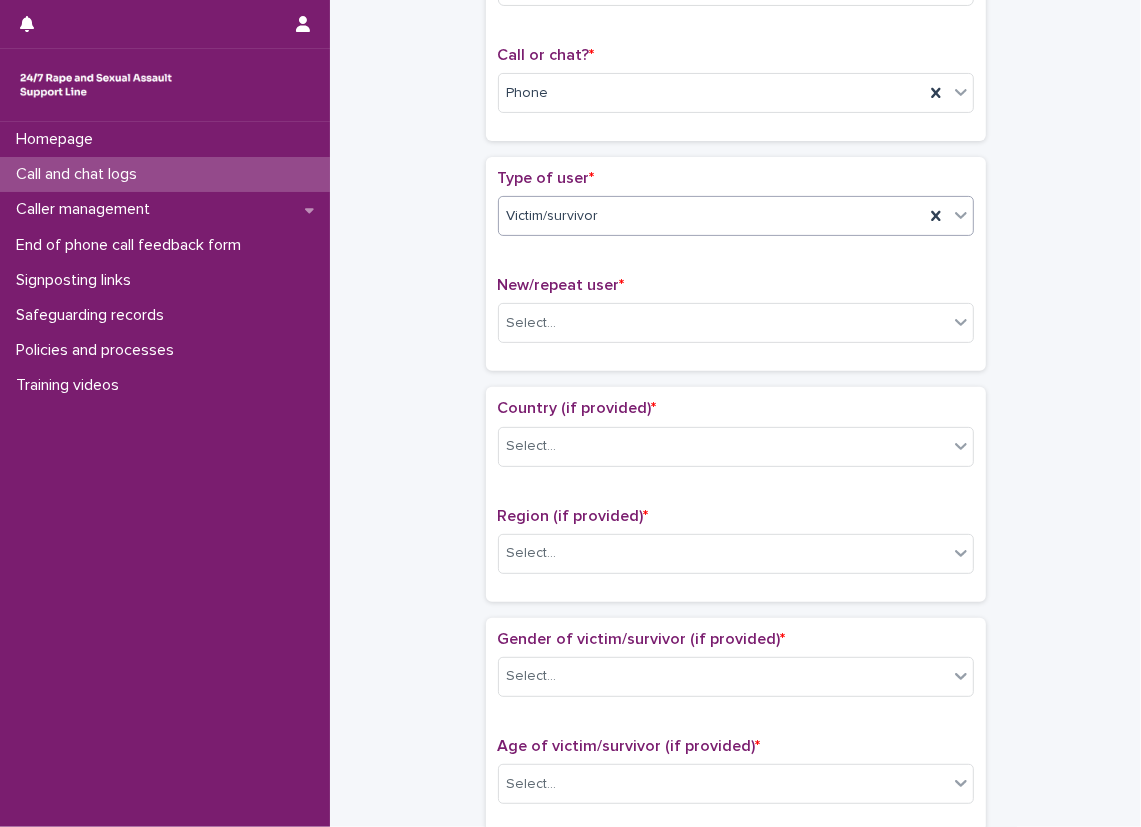 click on "**********" at bounding box center (735, 734) 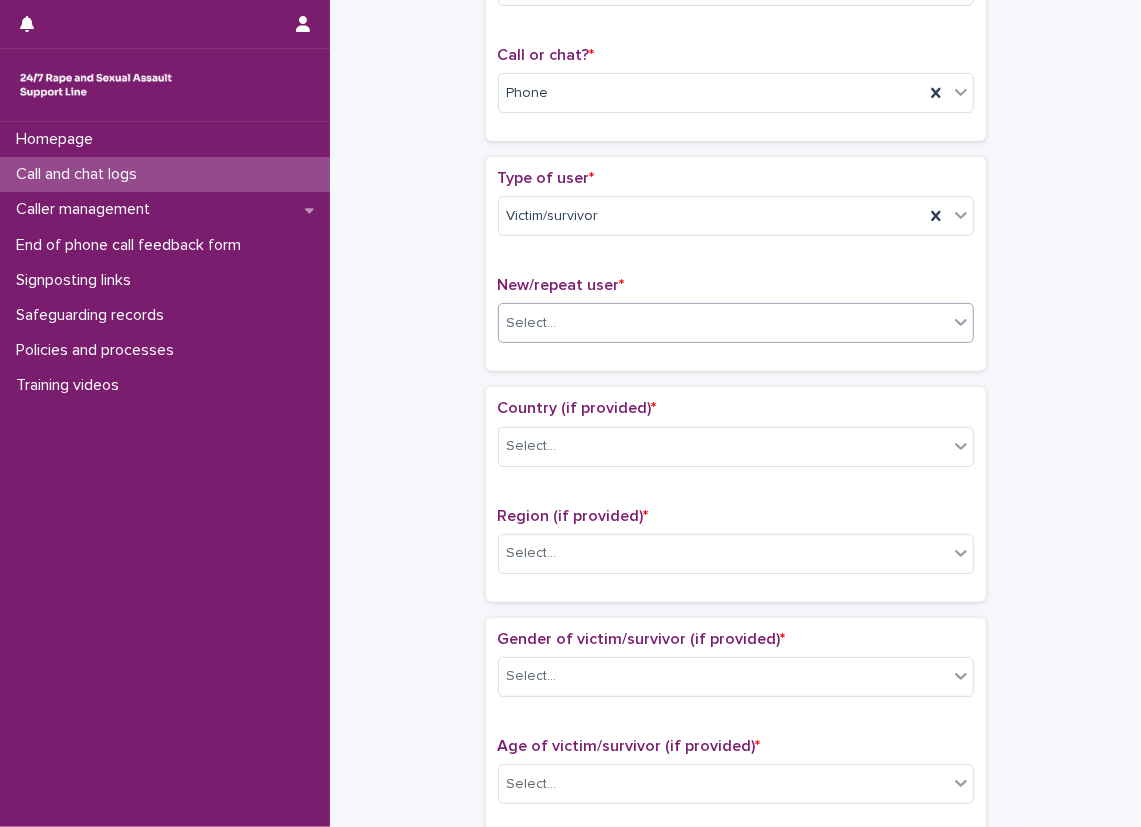 click on "Select..." at bounding box center [532, 323] 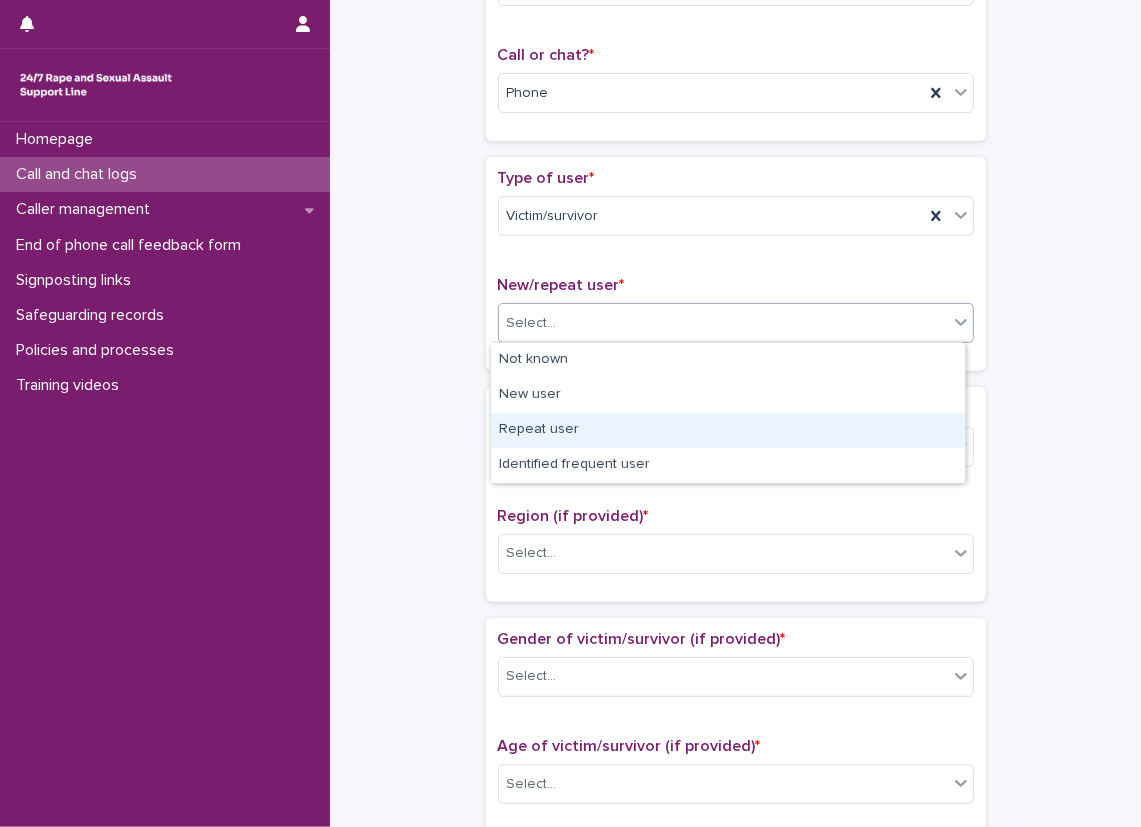 click on "Repeat user" at bounding box center [728, 430] 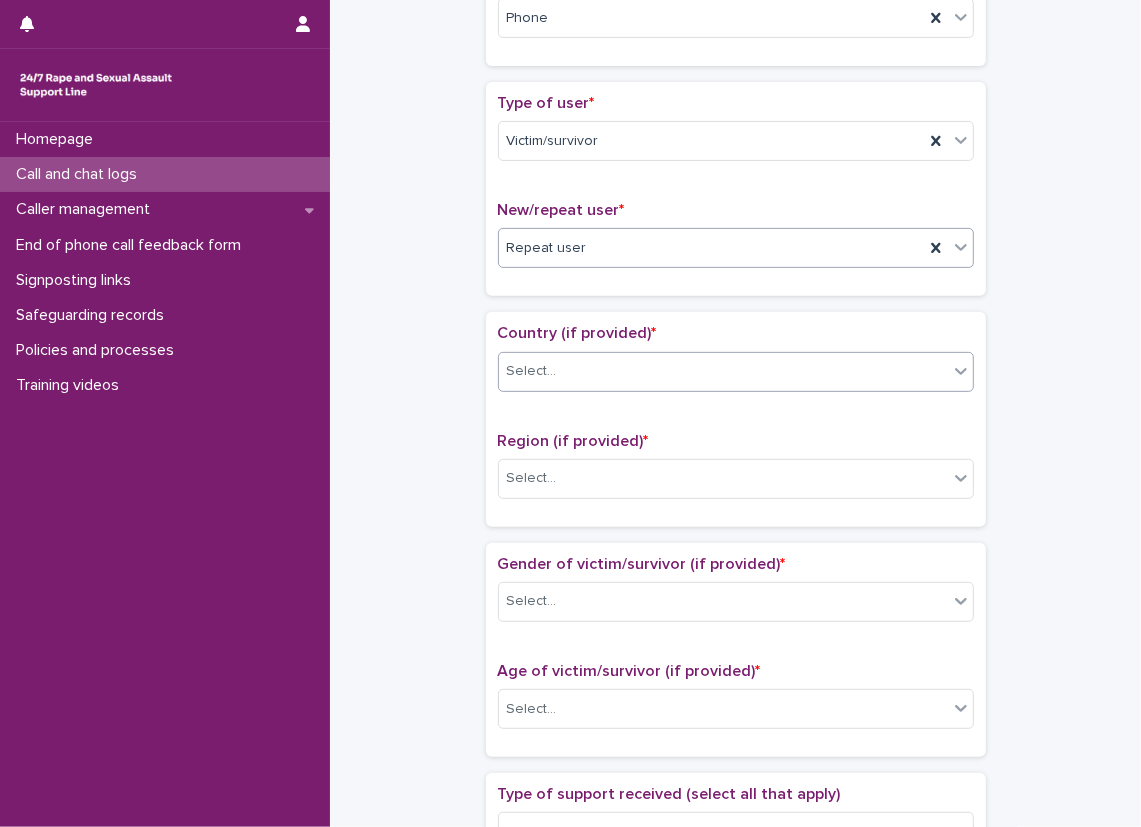scroll, scrollTop: 500, scrollLeft: 0, axis: vertical 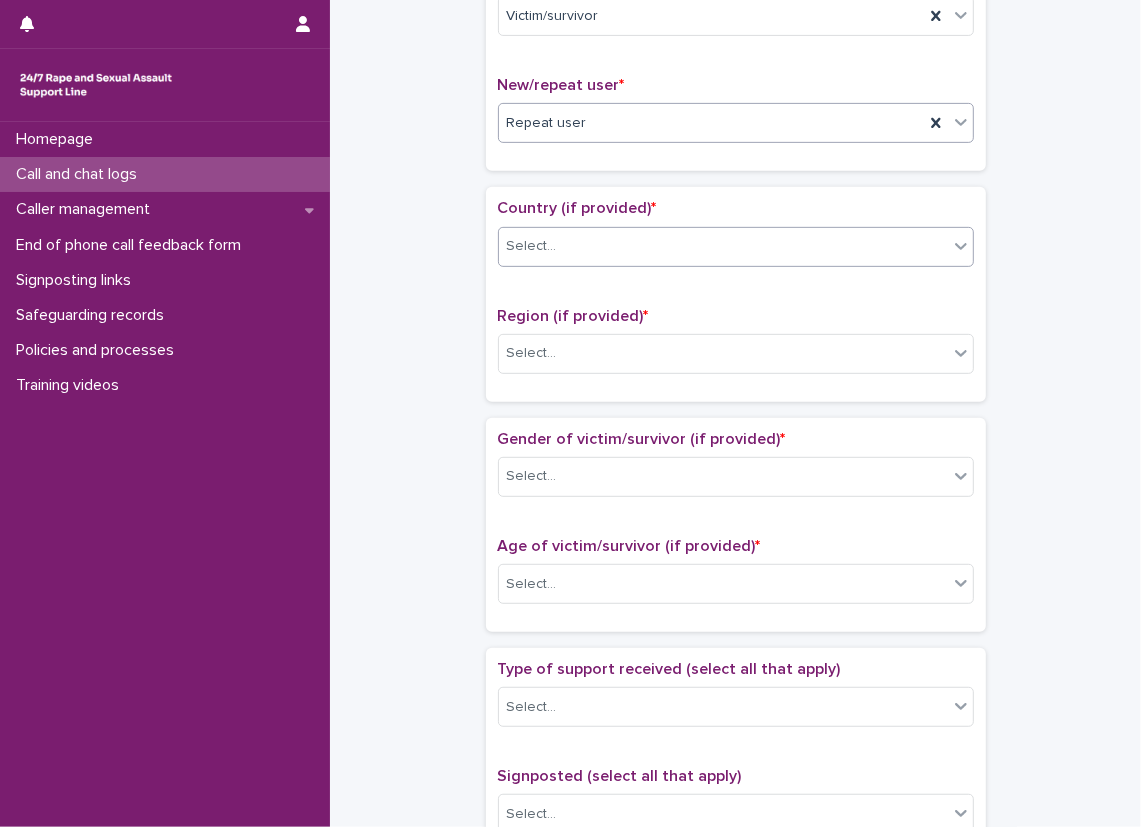 click on "Select..." at bounding box center [723, 246] 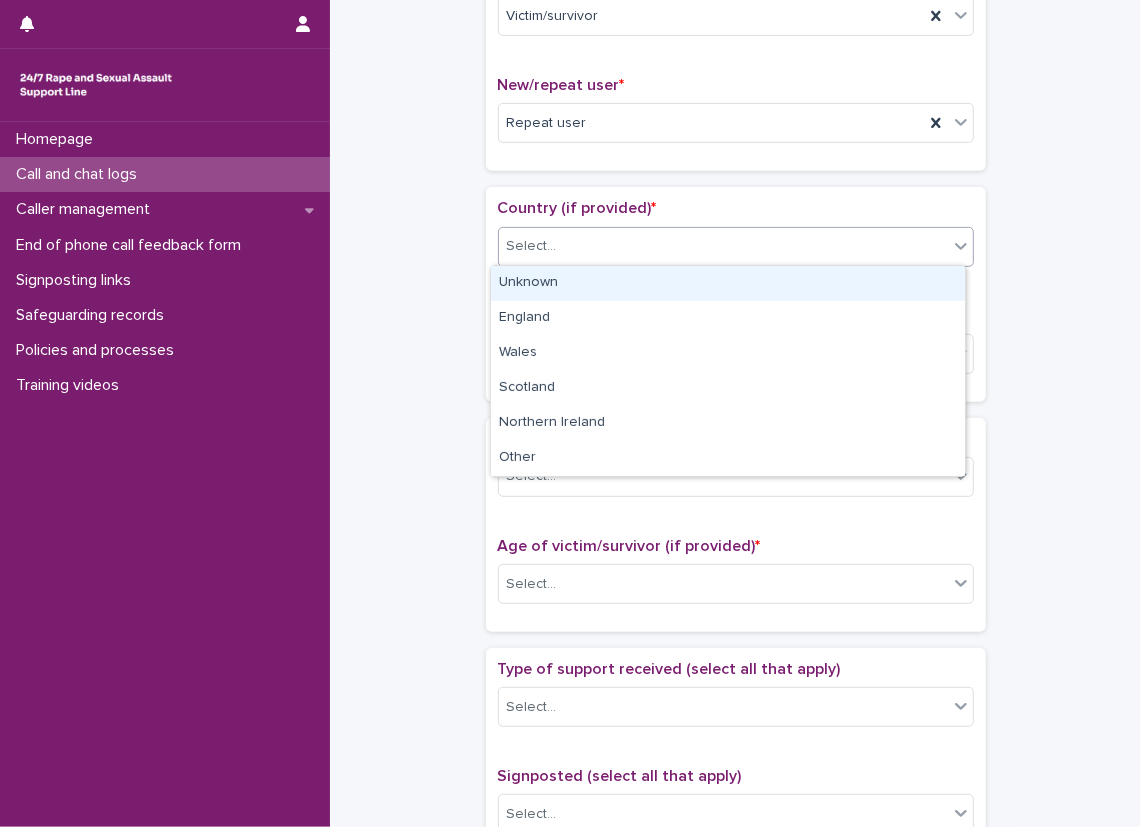 click on "Unknown" at bounding box center [728, 283] 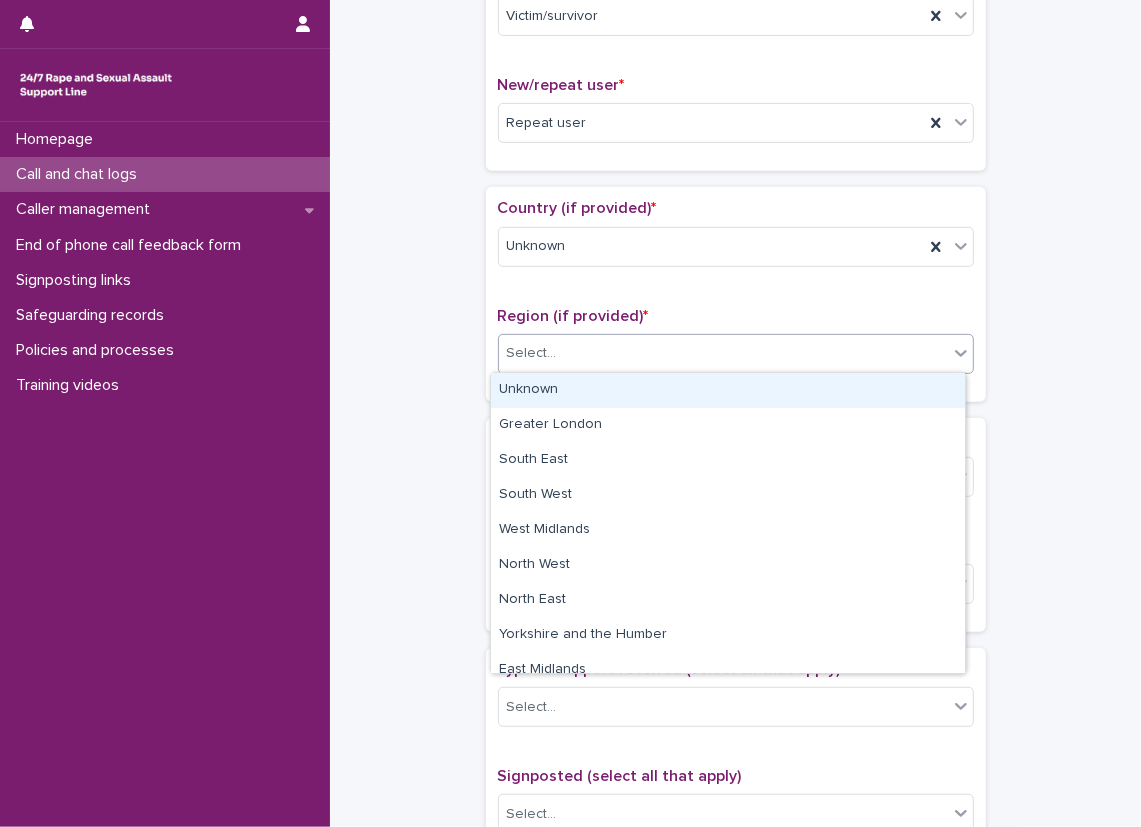 click on "Select..." at bounding box center [736, 354] 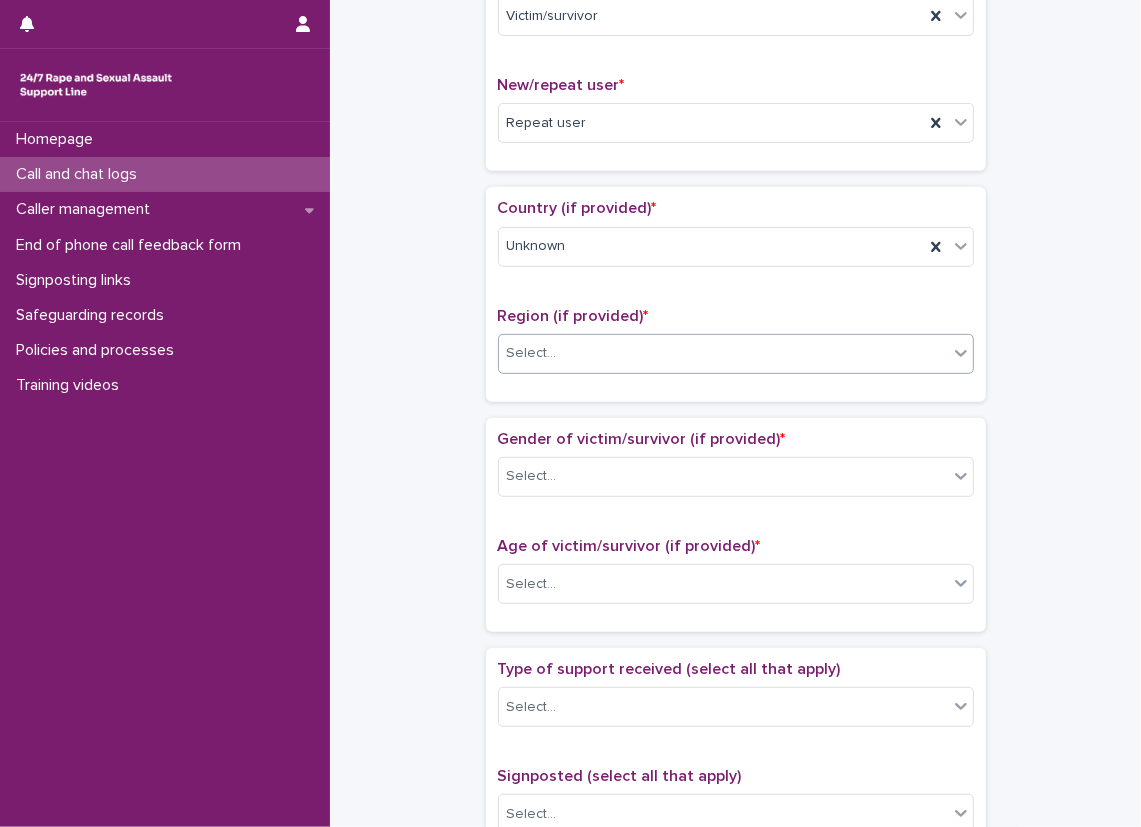 click on "**********" at bounding box center (735, 534) 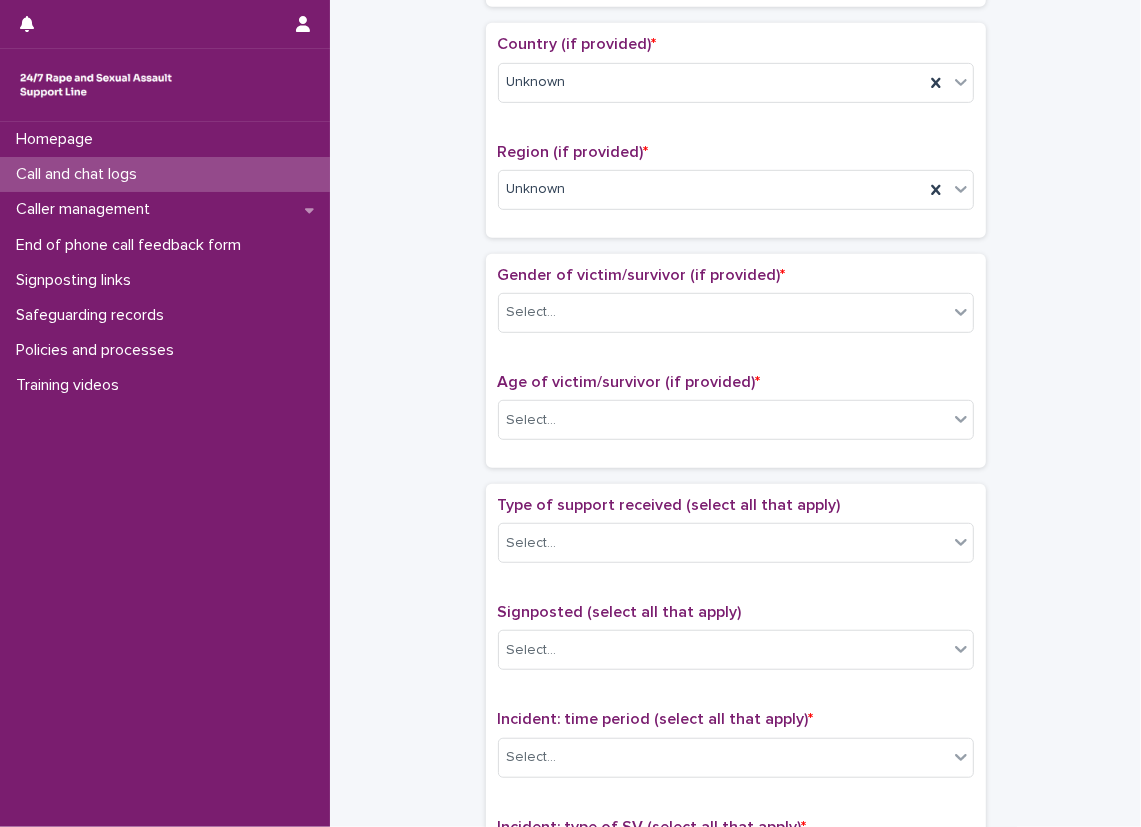 scroll, scrollTop: 700, scrollLeft: 0, axis: vertical 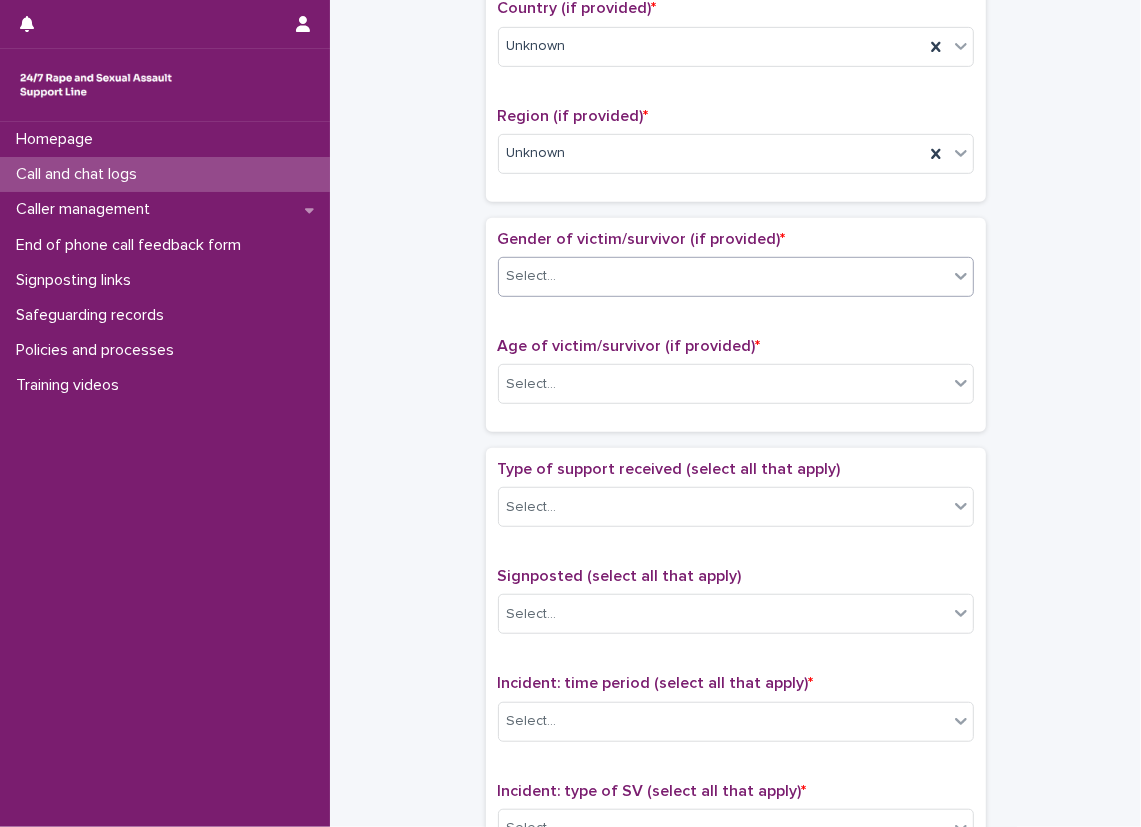 click on "Select..." at bounding box center (723, 276) 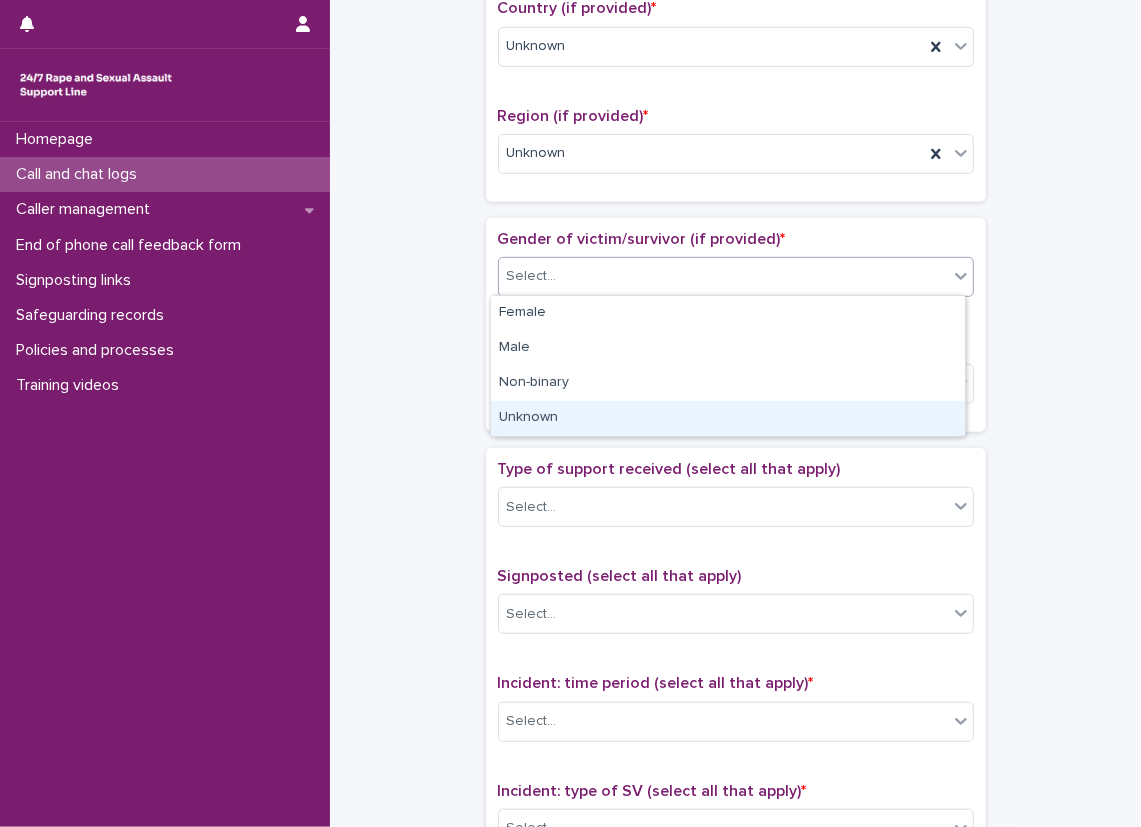 click on "Unknown" at bounding box center (728, 418) 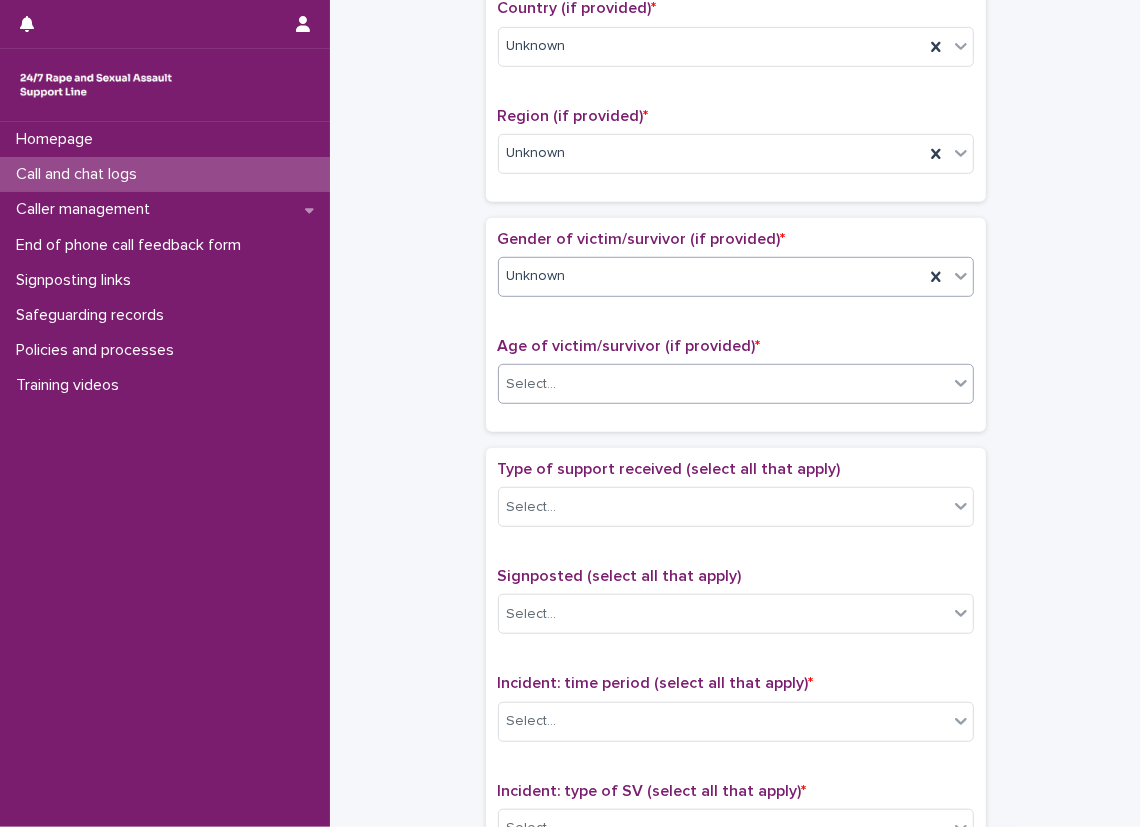 click on "Select..." at bounding box center [736, 384] 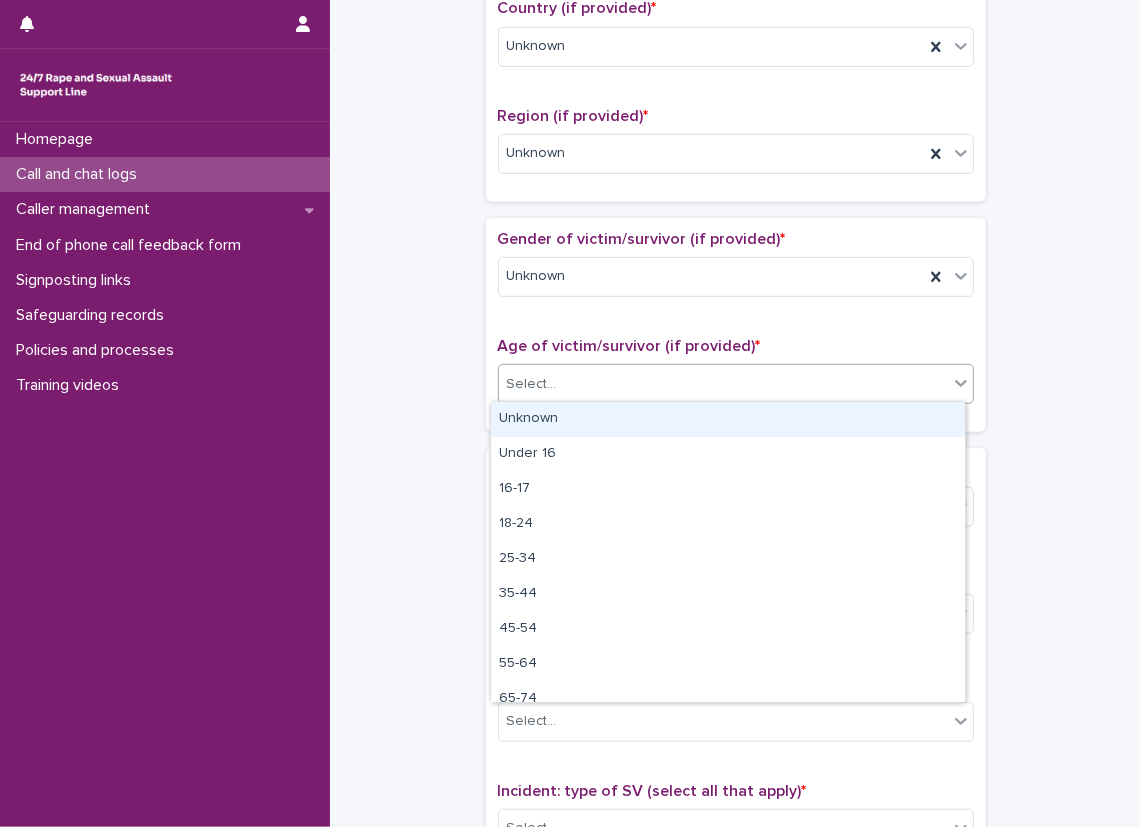 click on "Unknown" at bounding box center [728, 419] 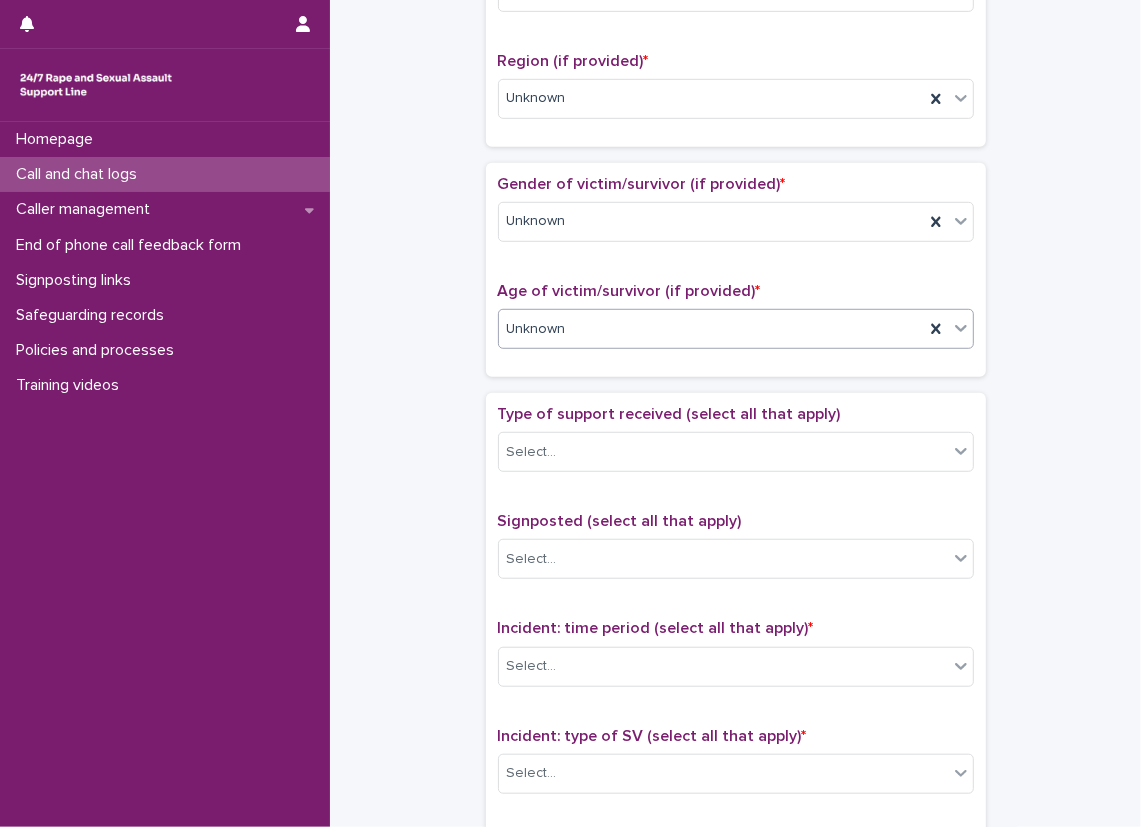 scroll, scrollTop: 800, scrollLeft: 0, axis: vertical 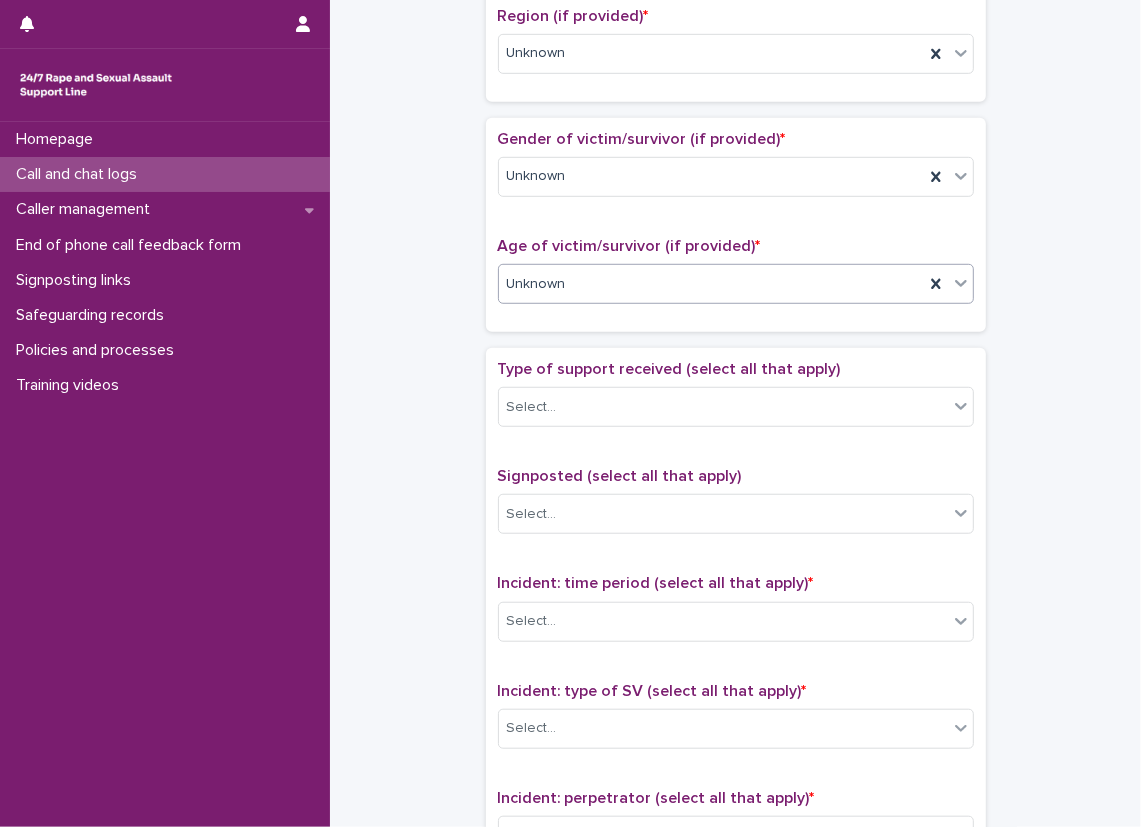 click on "Select..." at bounding box center (723, 407) 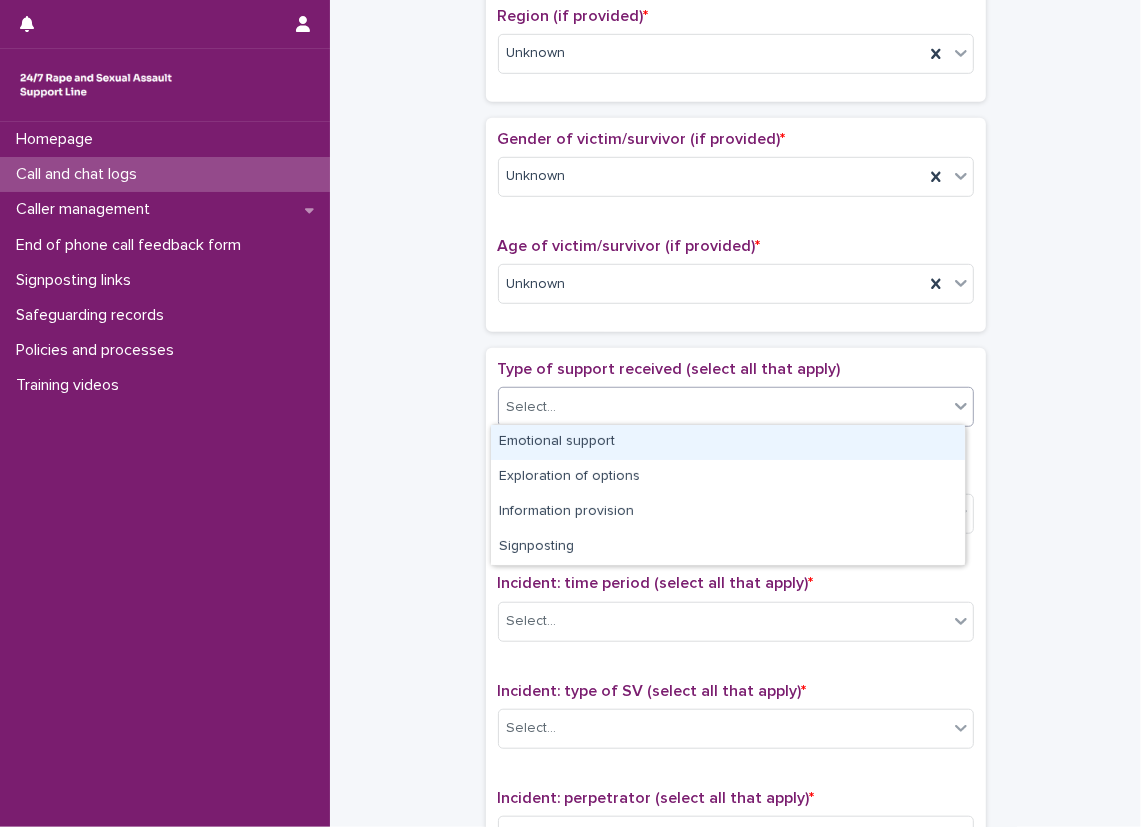 click on "Emotional support" at bounding box center (728, 442) 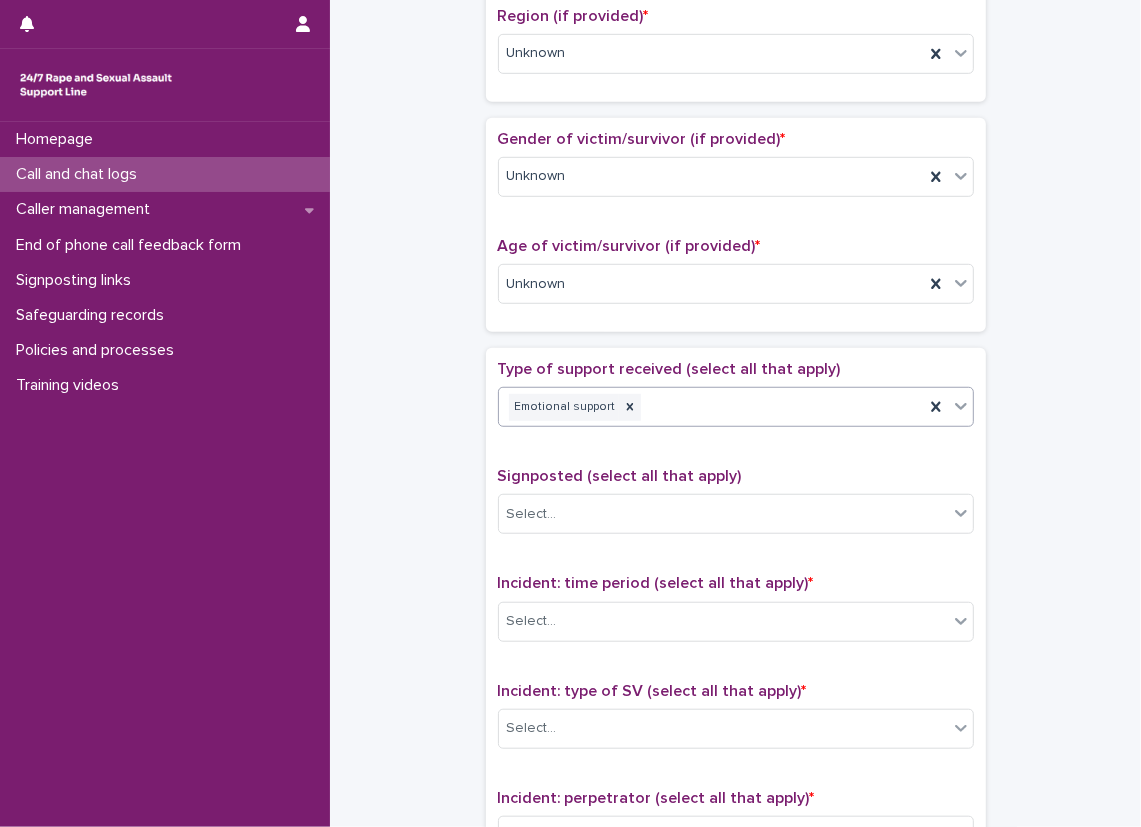 click on "**********" at bounding box center [735, 234] 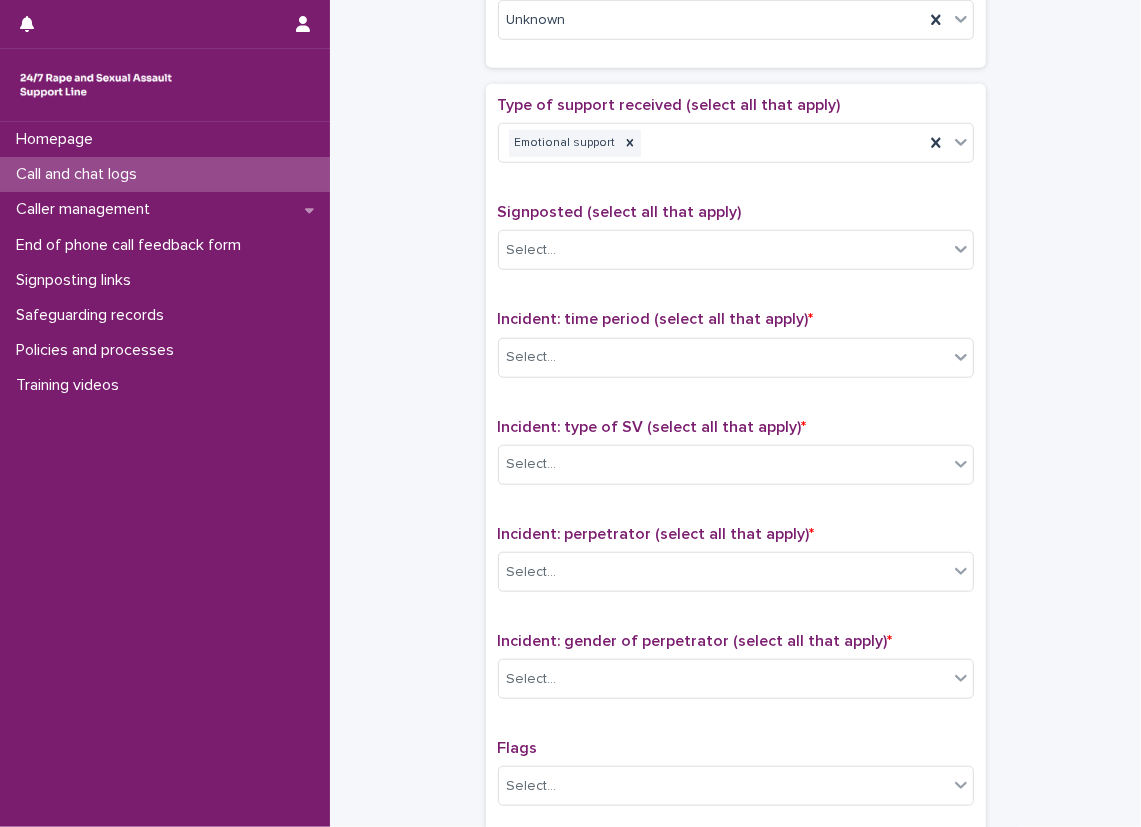 scroll, scrollTop: 1100, scrollLeft: 0, axis: vertical 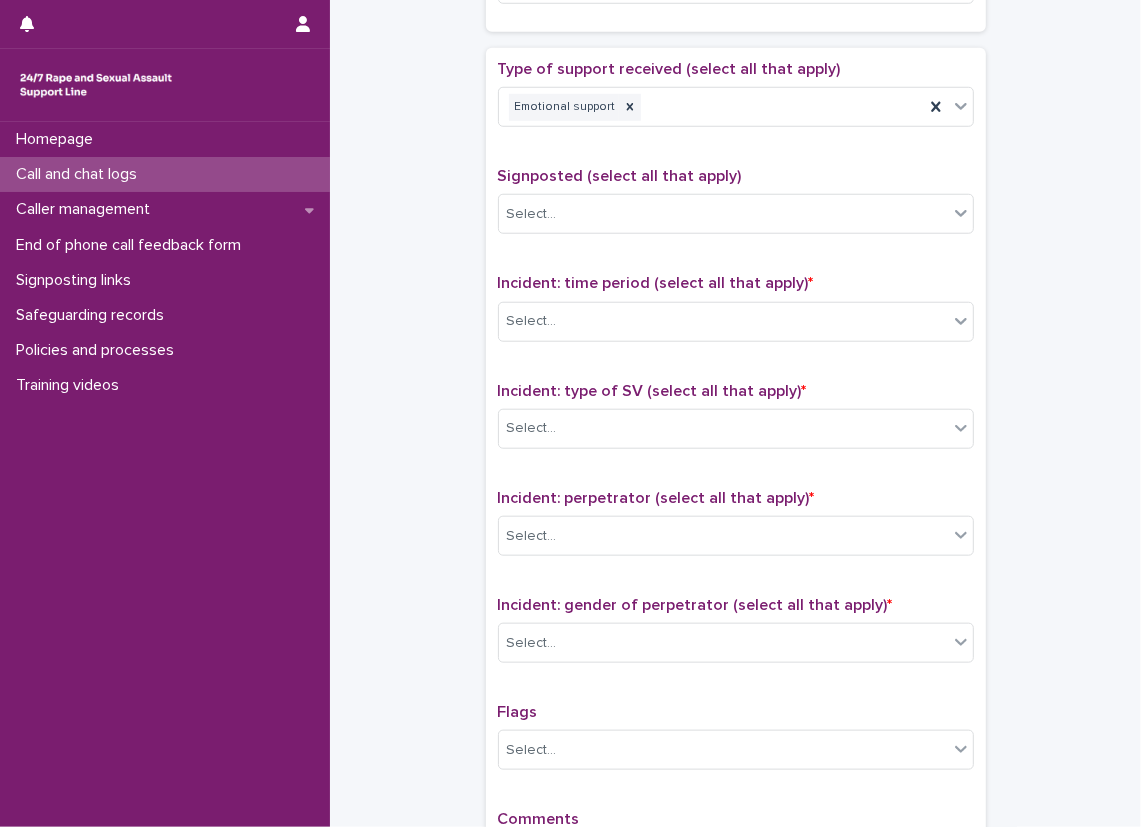 click on "Type of support received (select all that apply)" at bounding box center [669, 69] 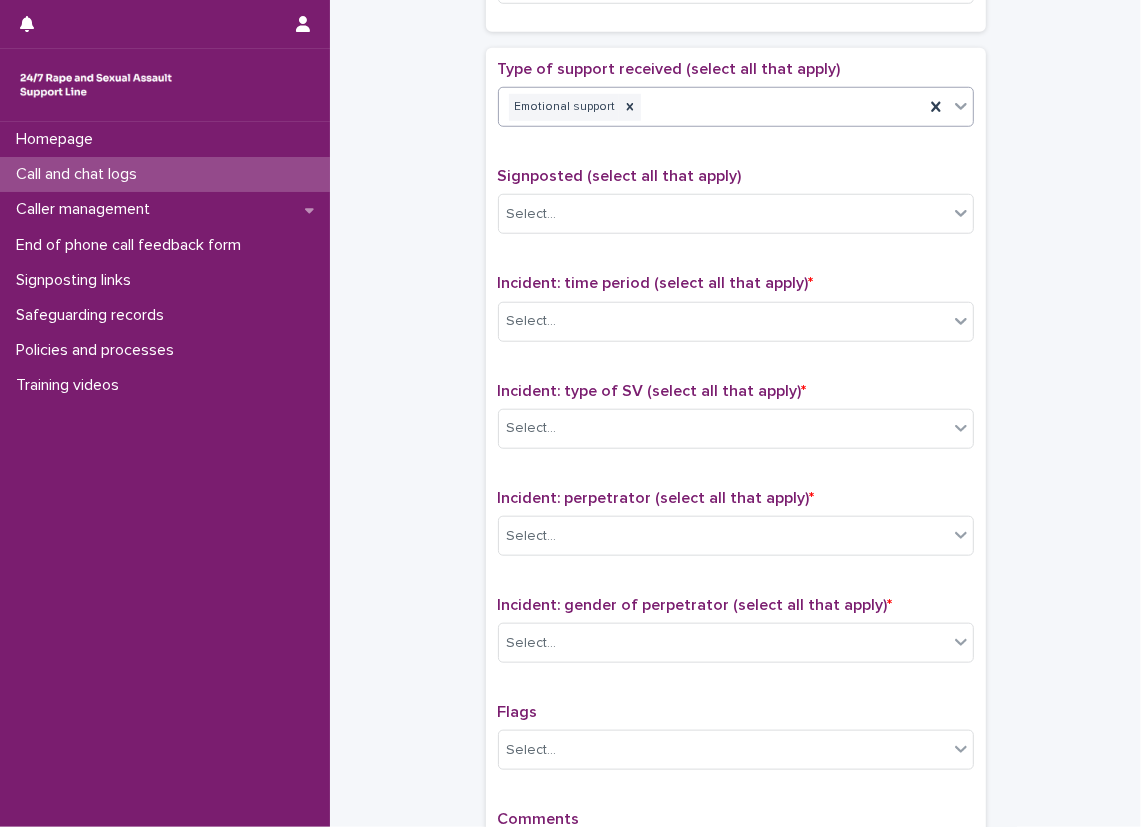 click on "Emotional support" at bounding box center [711, 107] 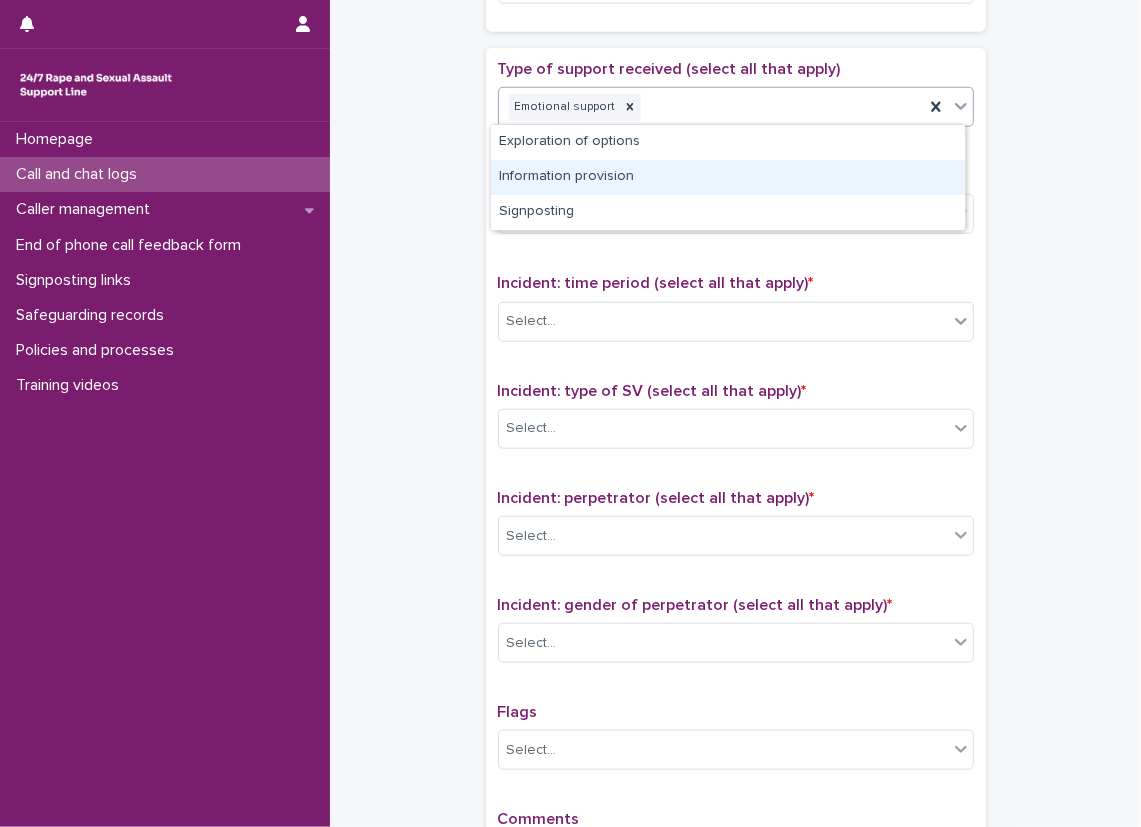 click on "**********" at bounding box center (735, -66) 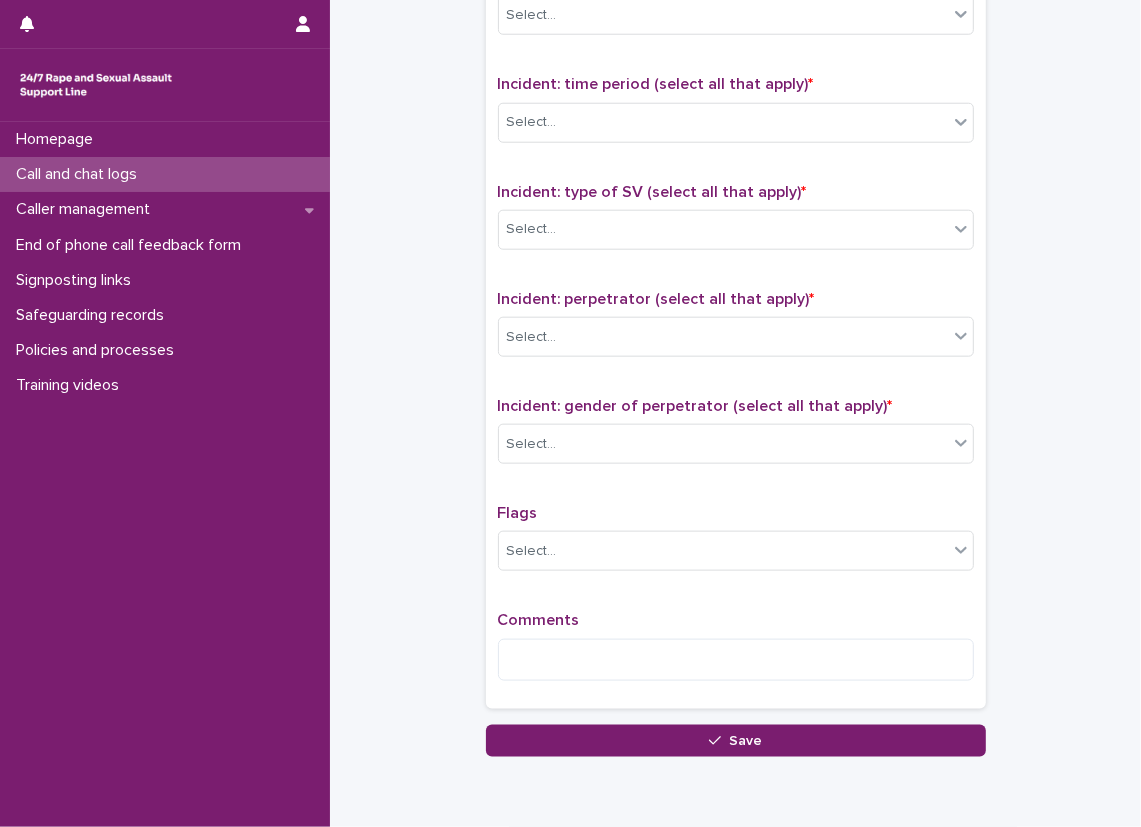 scroll, scrollTop: 1300, scrollLeft: 0, axis: vertical 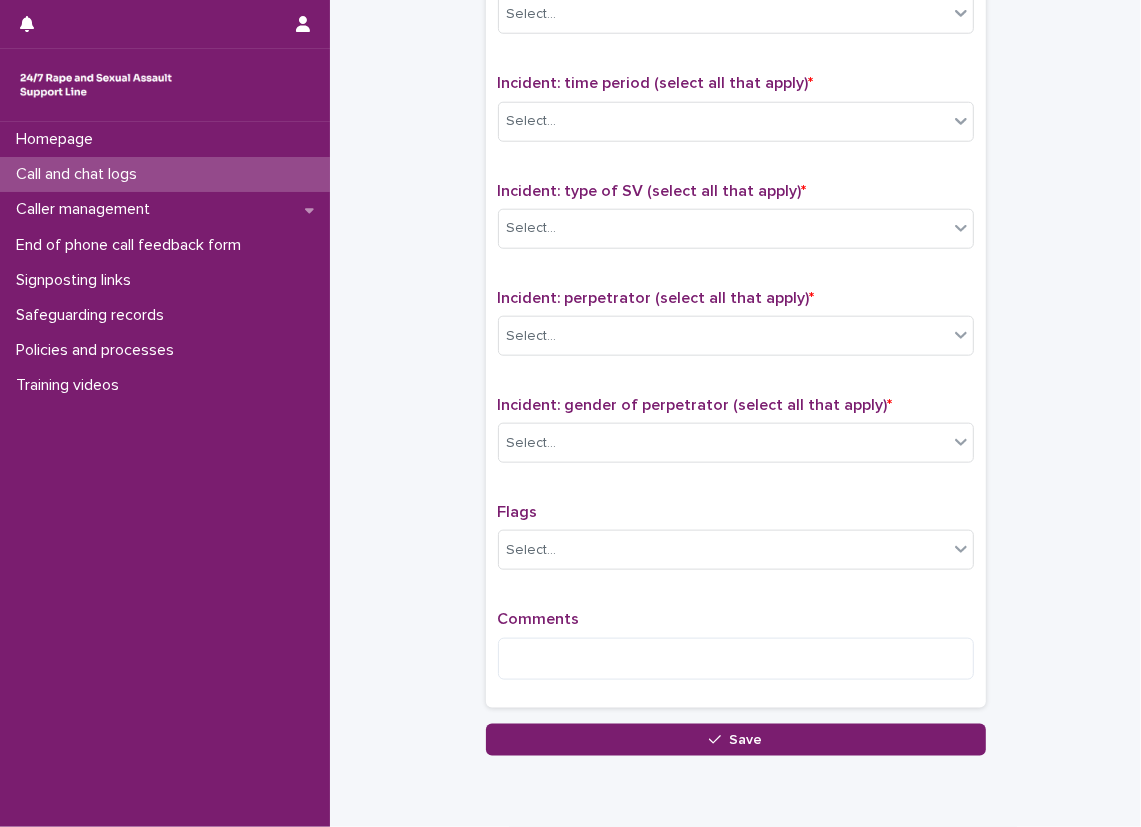 click on "Type of support received (select all that apply) Emotional support Signposted (select all that apply) Select... Incident: time period (select all that apply) * Select... Incident: type of SV (select all that apply) * Select... Incident: perpetrator (select all that apply) * Select... Incident: gender of perpetrator (select all that apply) * Select... Flags Select... Comments" at bounding box center (736, 278) 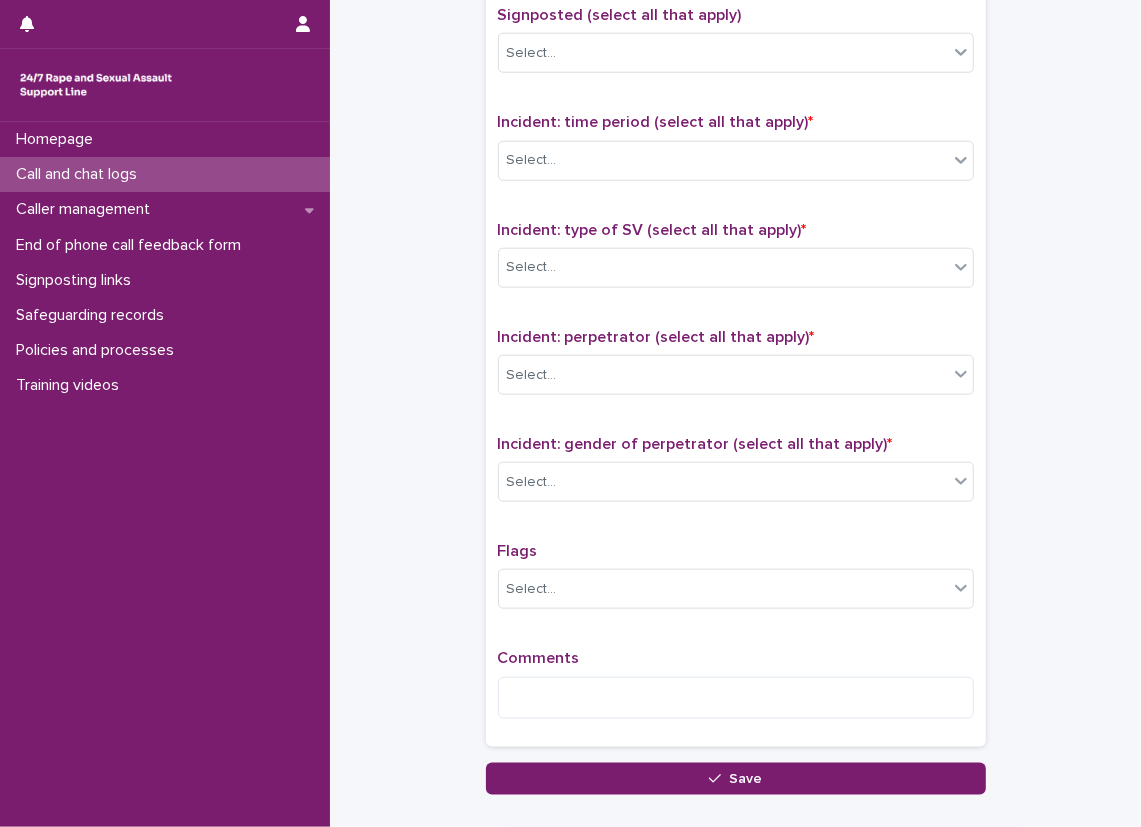 scroll, scrollTop: 1256, scrollLeft: 0, axis: vertical 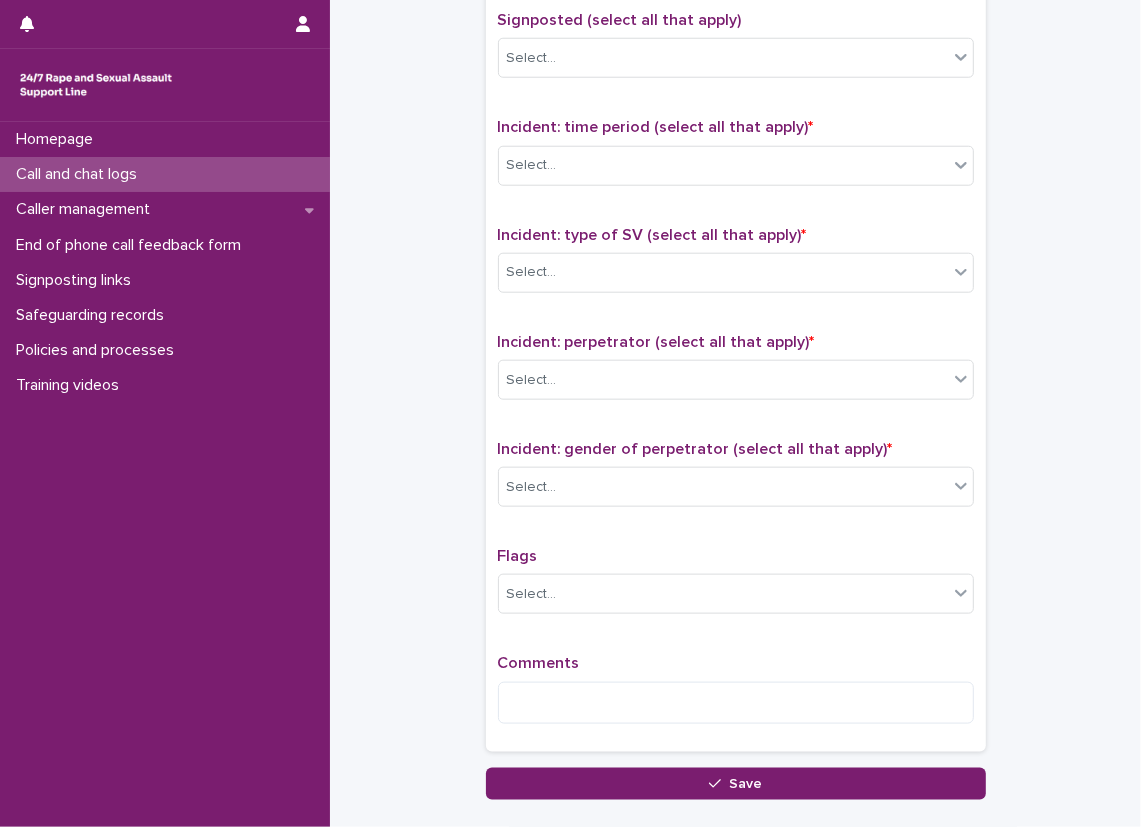 click on "**********" at bounding box center (735, -222) 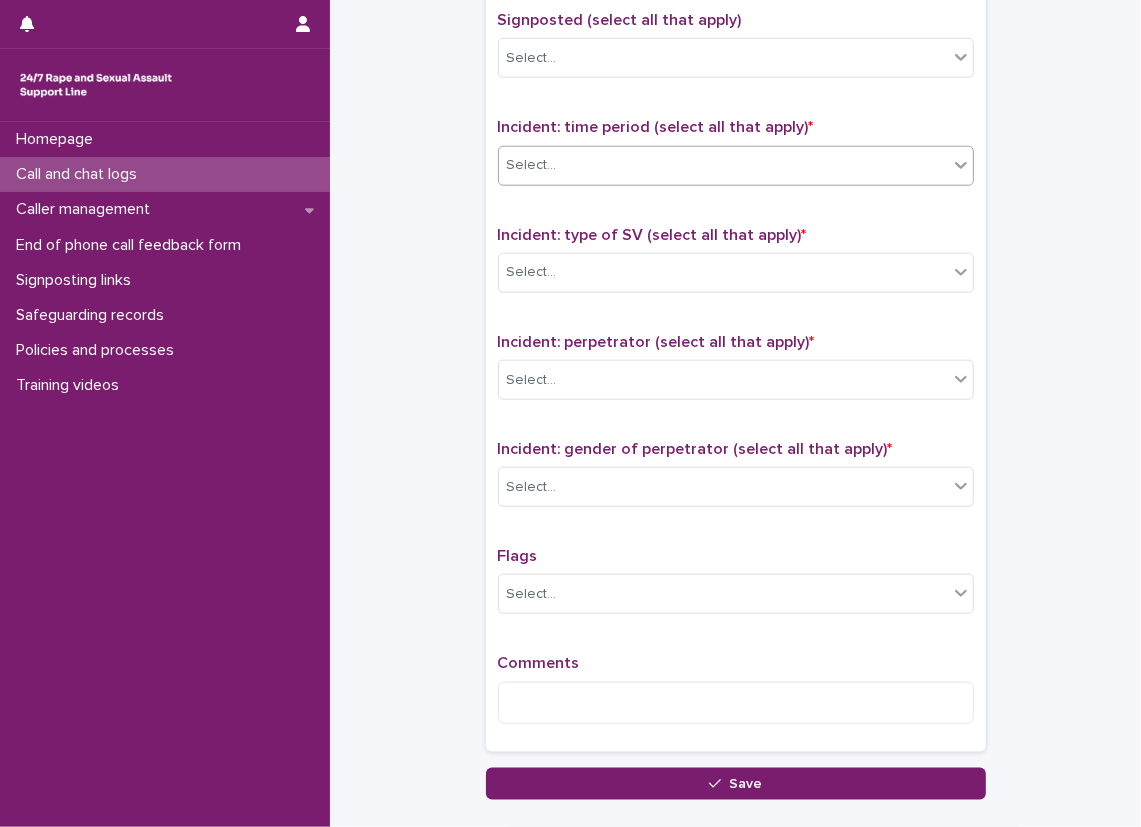 click at bounding box center [961, 165] 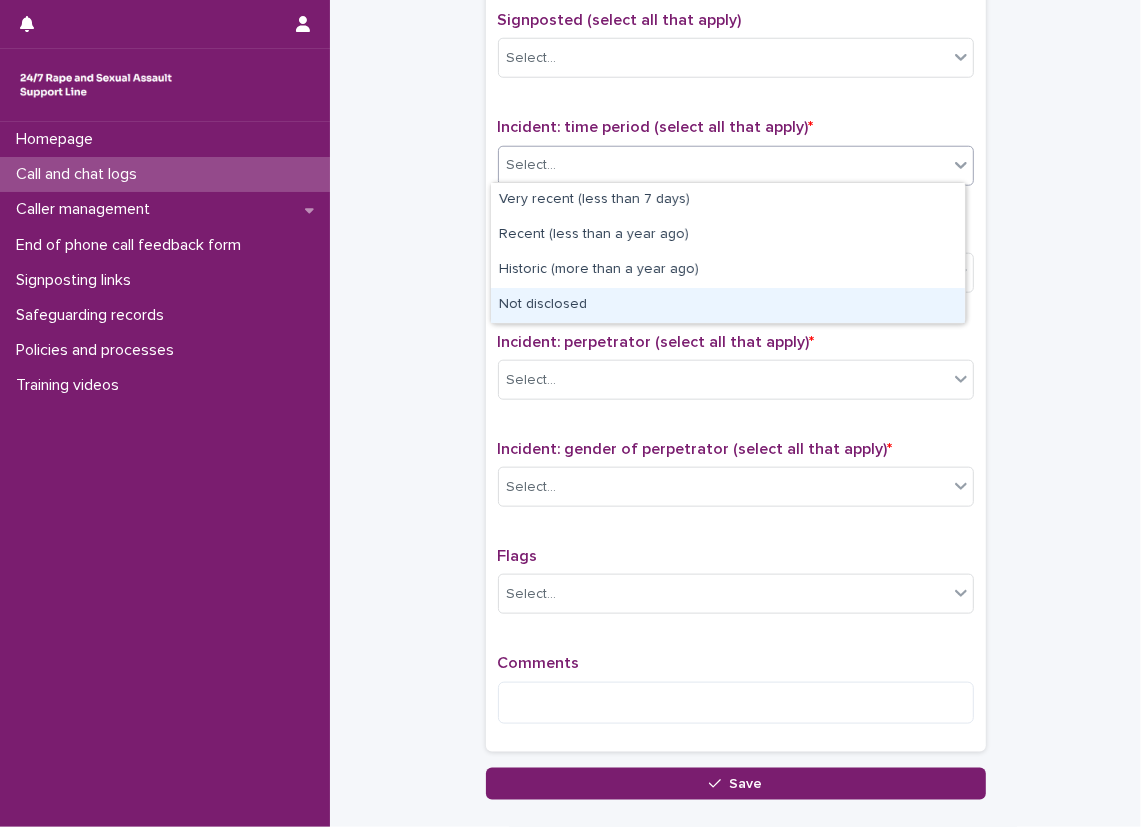 click on "Not disclosed" at bounding box center (728, 305) 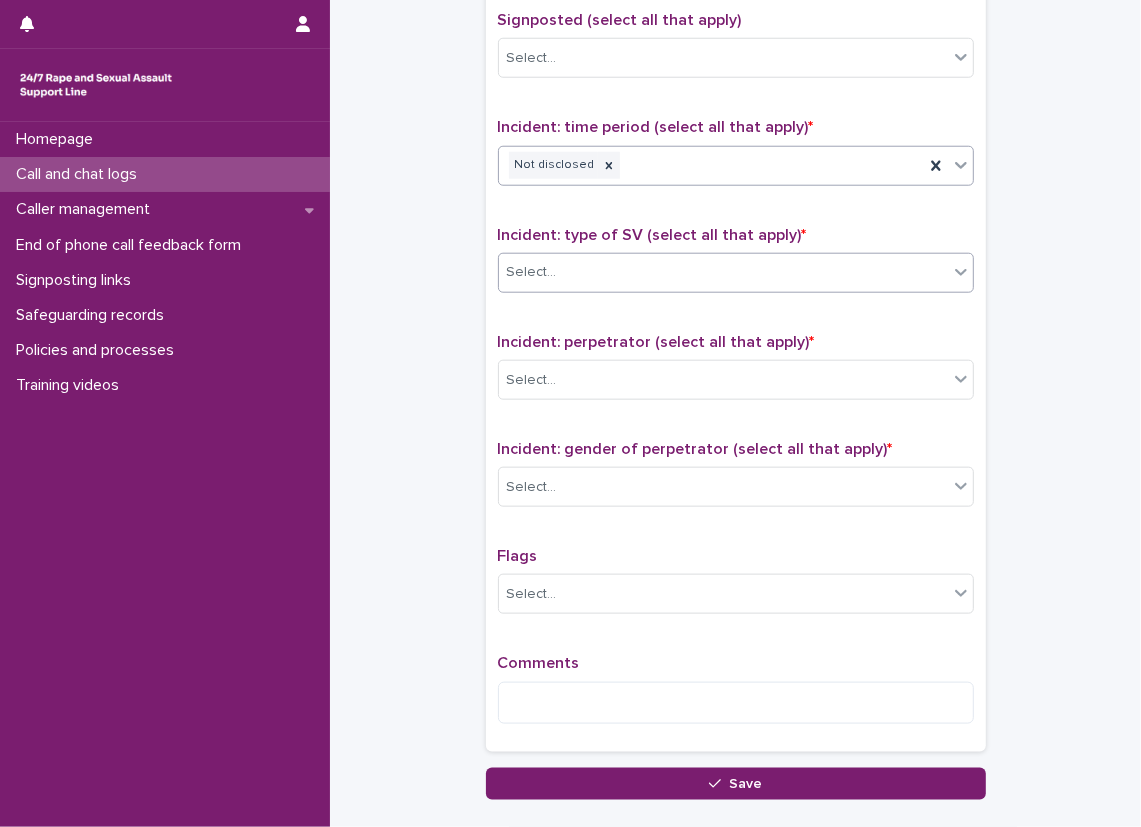 click on "Select..." at bounding box center (723, 272) 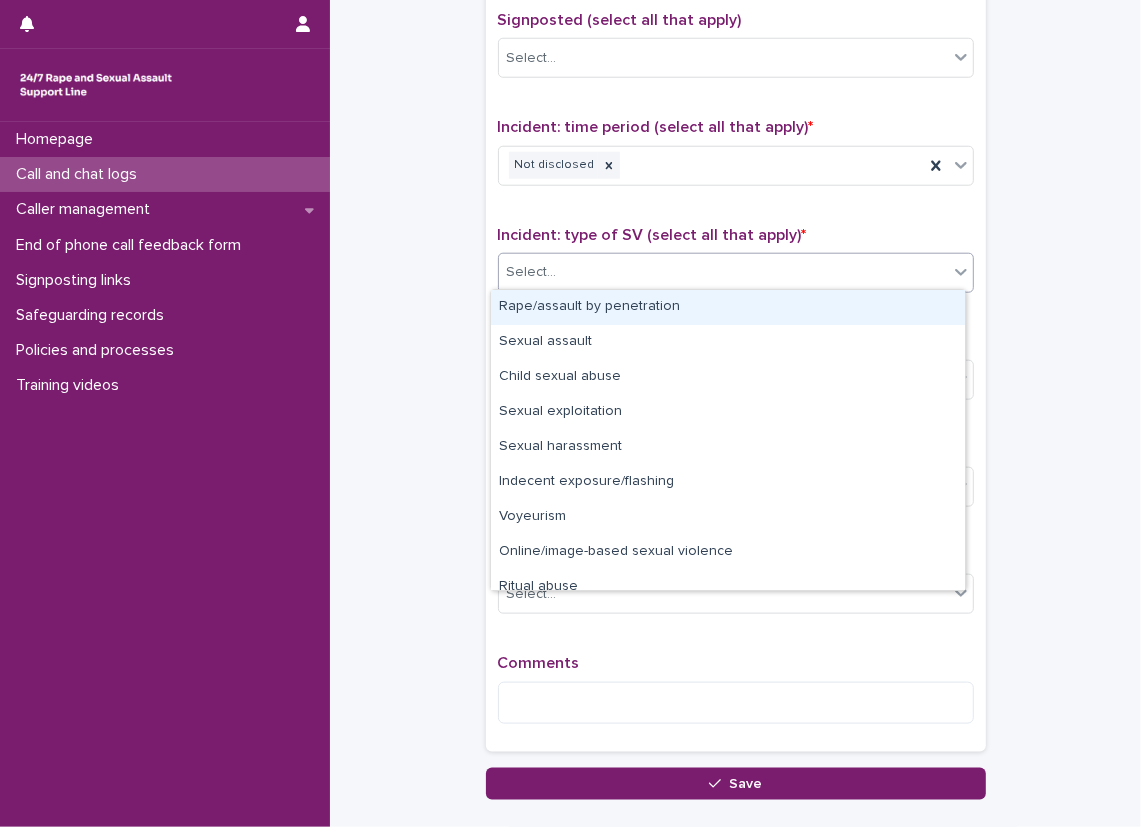 click on "Rape/assault by penetration" at bounding box center (728, 307) 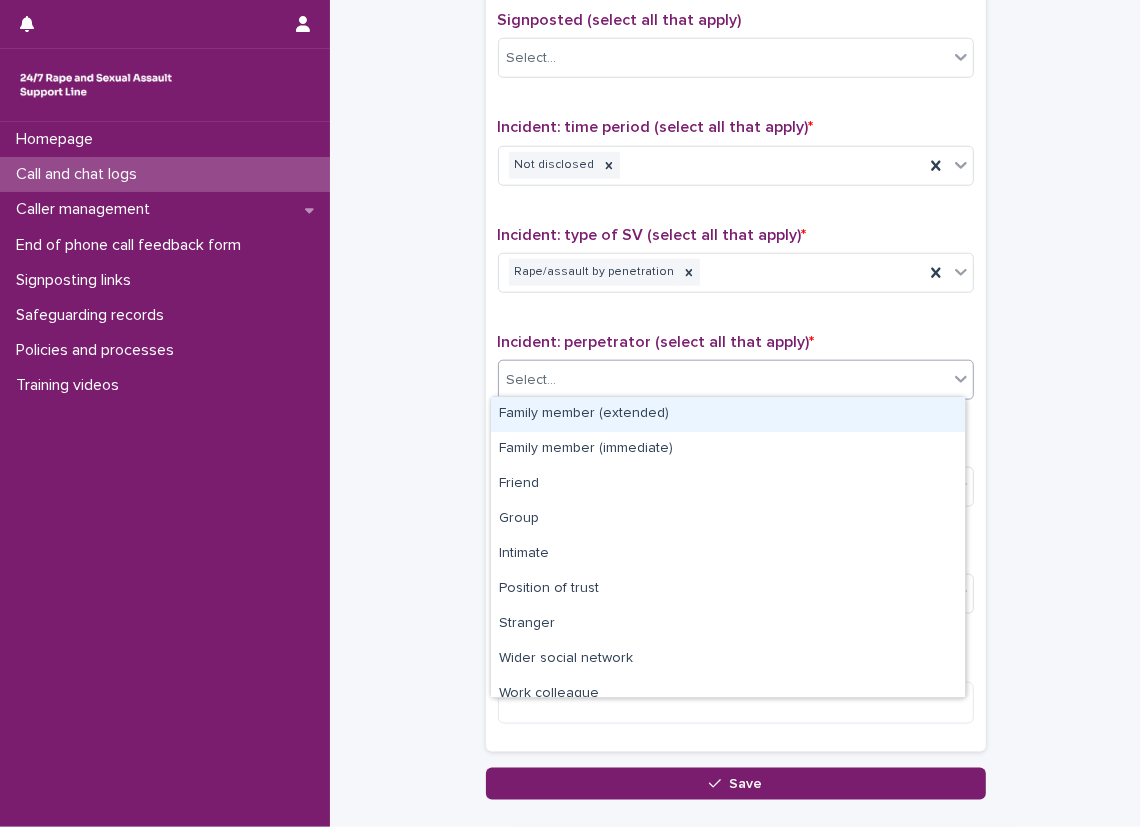 click on "Select..." at bounding box center [723, 380] 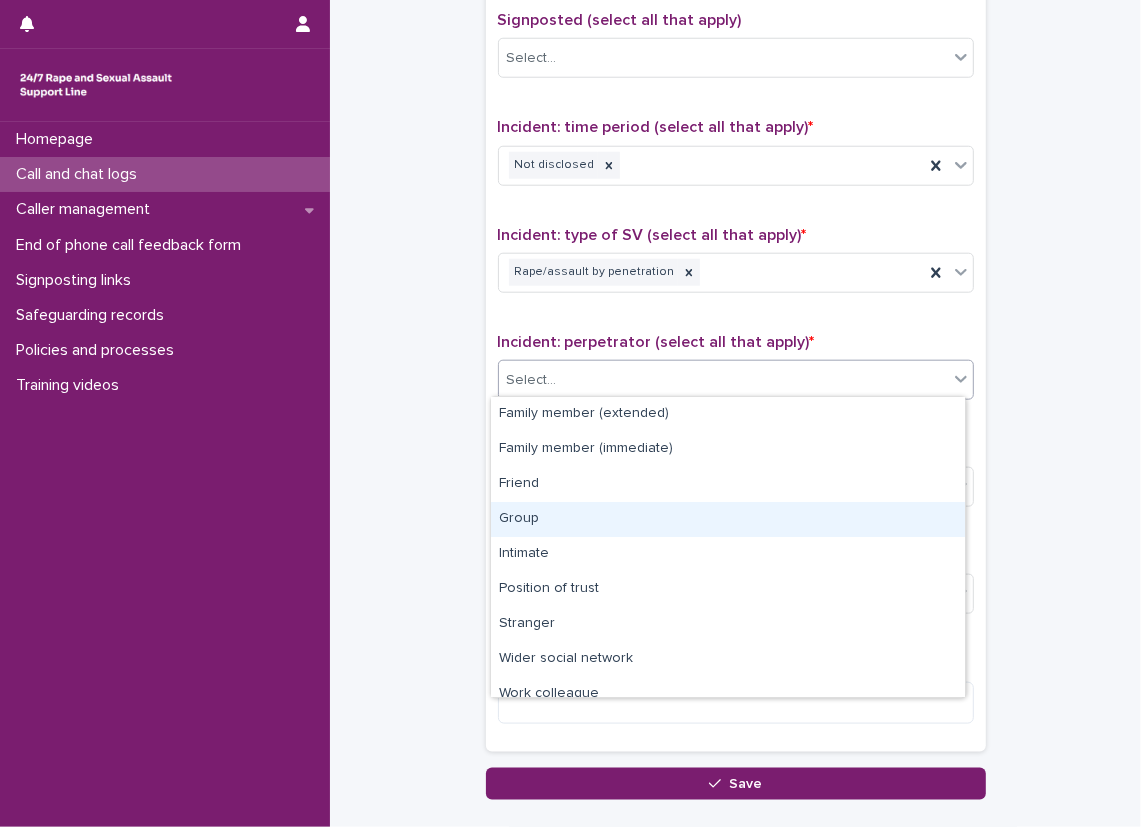 scroll, scrollTop: 85, scrollLeft: 0, axis: vertical 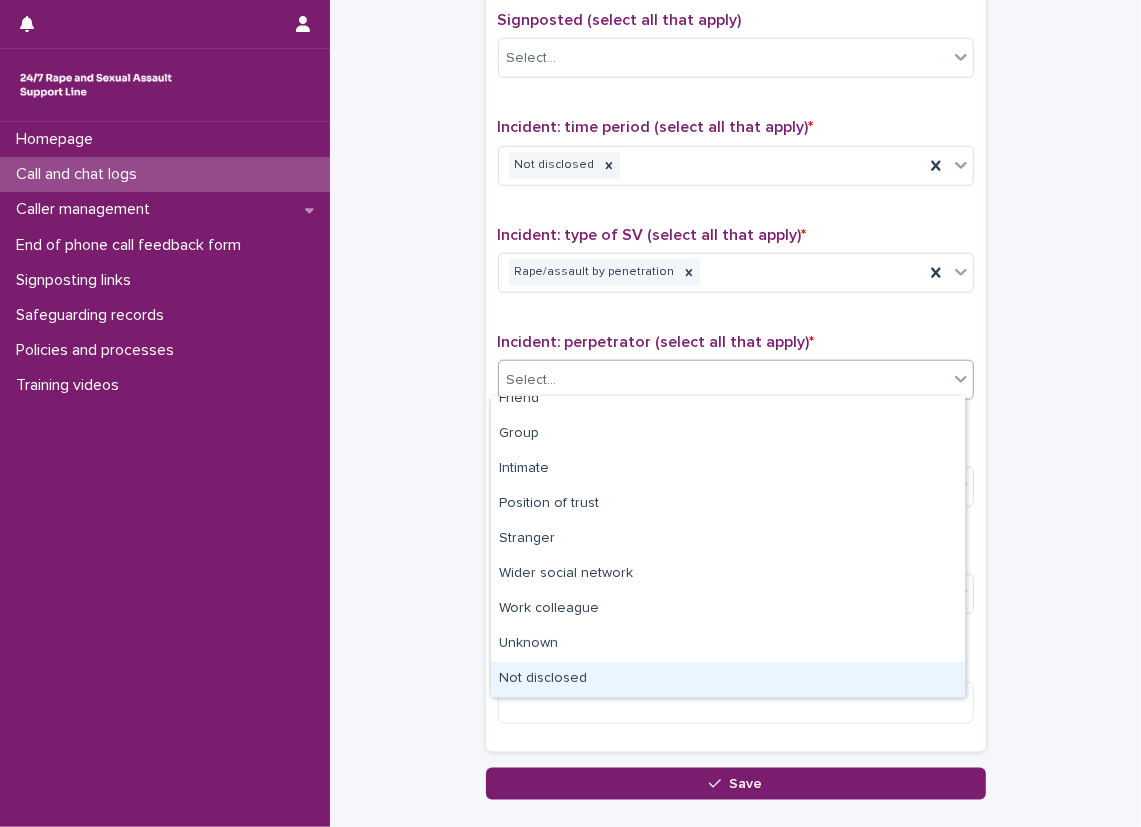click on "Not disclosed" at bounding box center [728, 679] 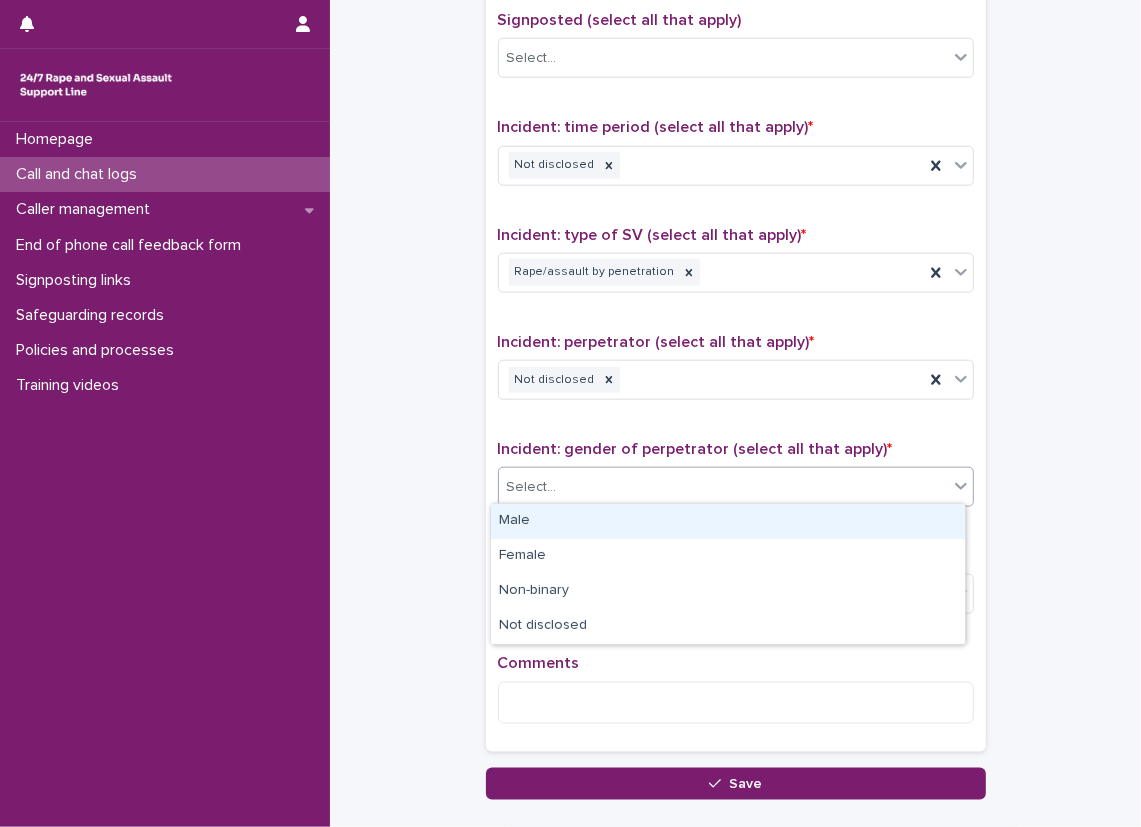 click on "Select..." at bounding box center (723, 487) 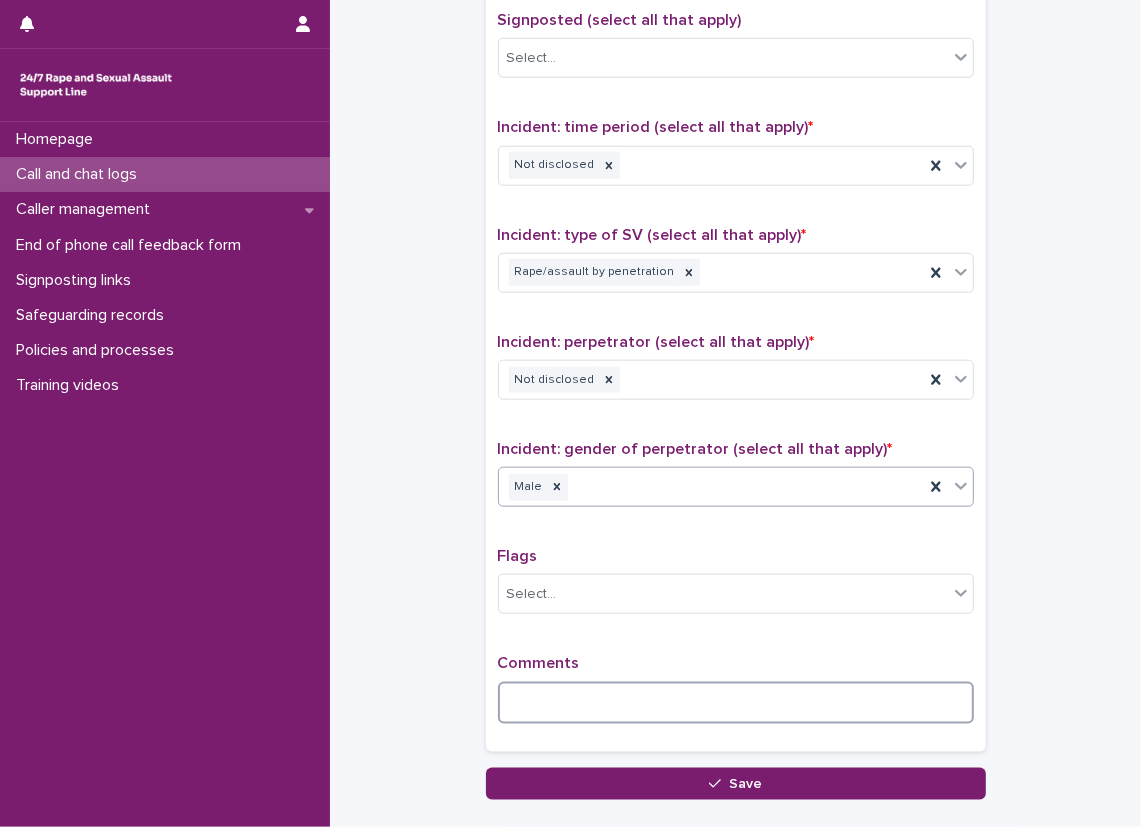 click at bounding box center (736, 703) 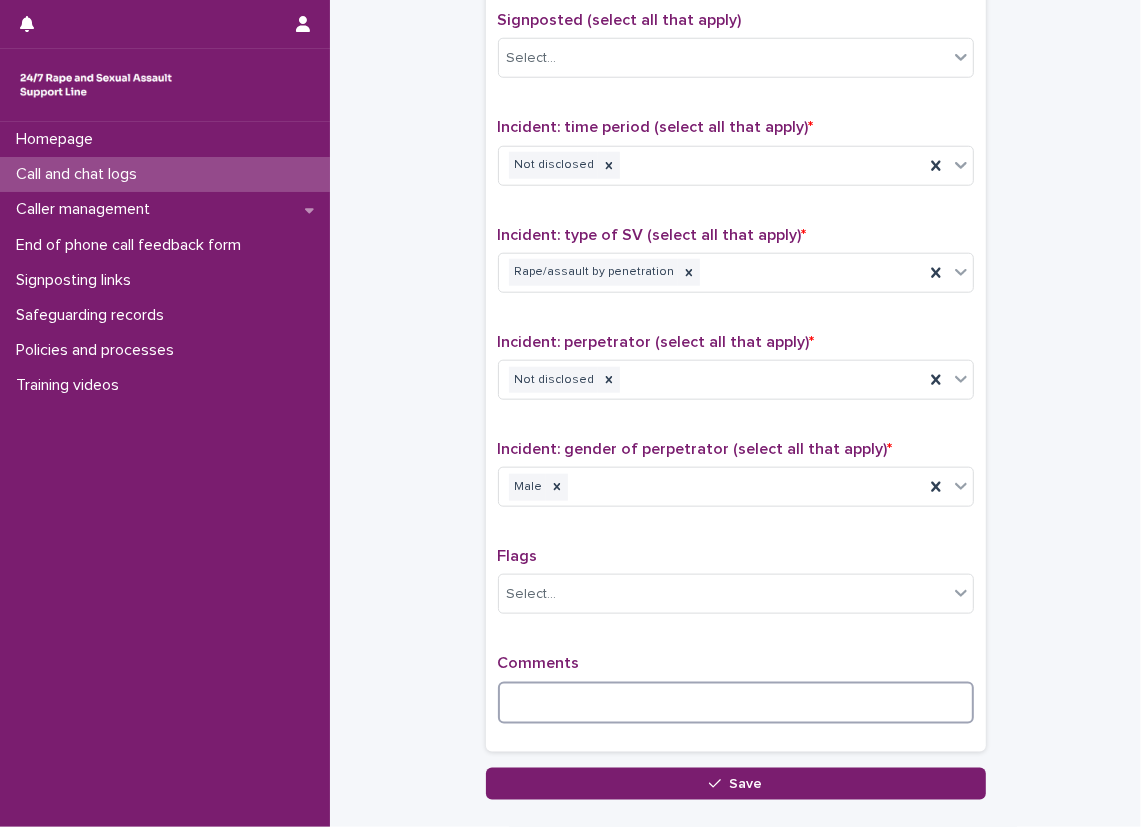scroll, scrollTop: 1356, scrollLeft: 0, axis: vertical 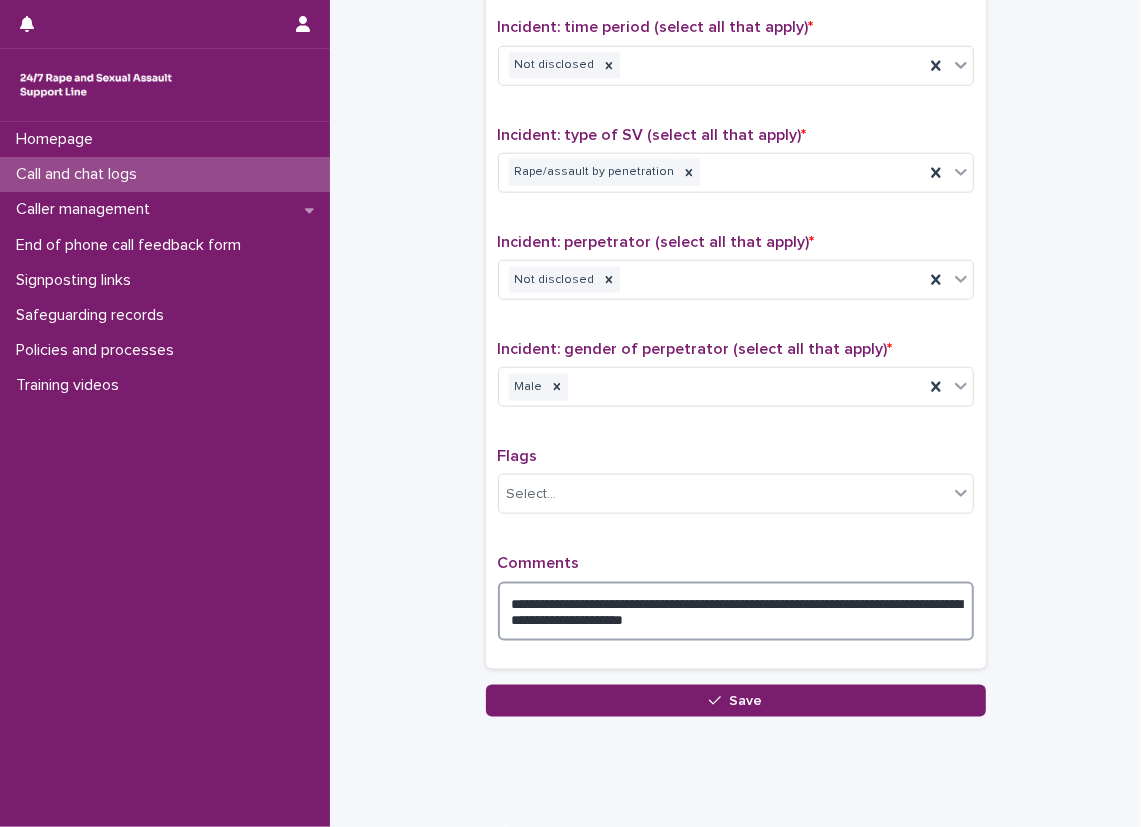 click on "**********" at bounding box center (736, 612) 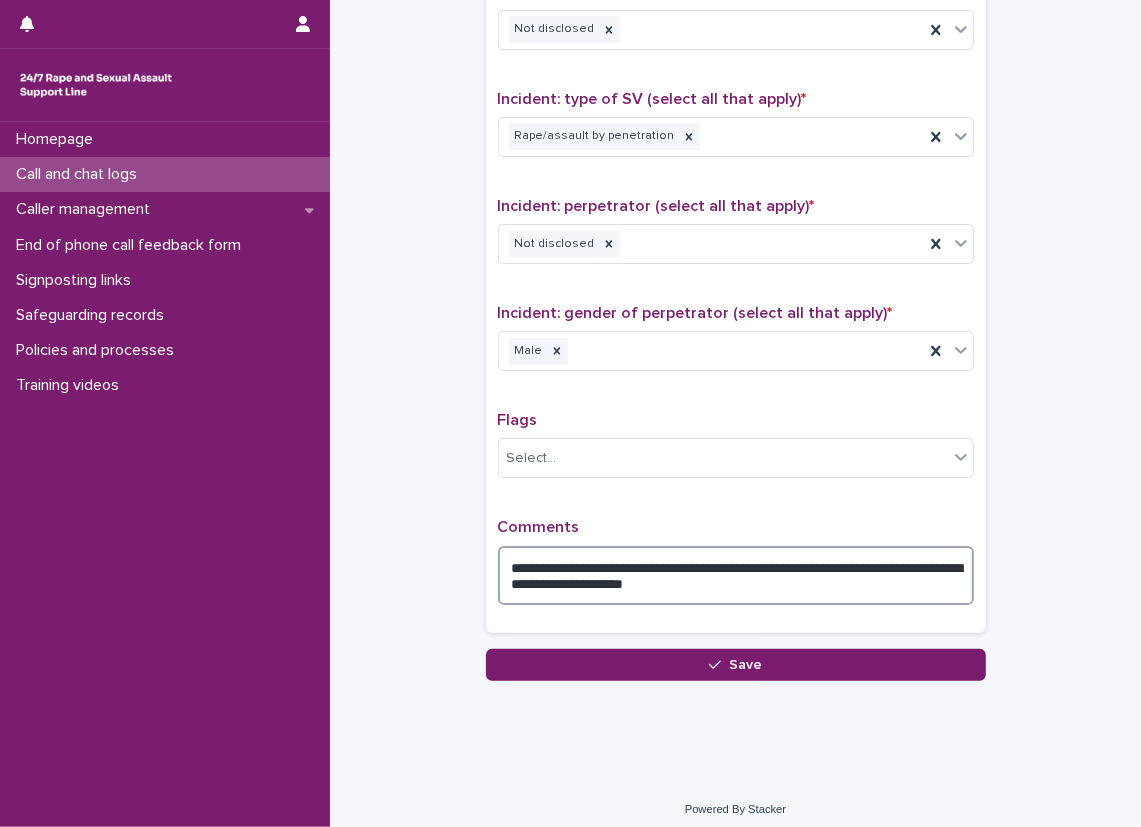 scroll, scrollTop: 1398, scrollLeft: 0, axis: vertical 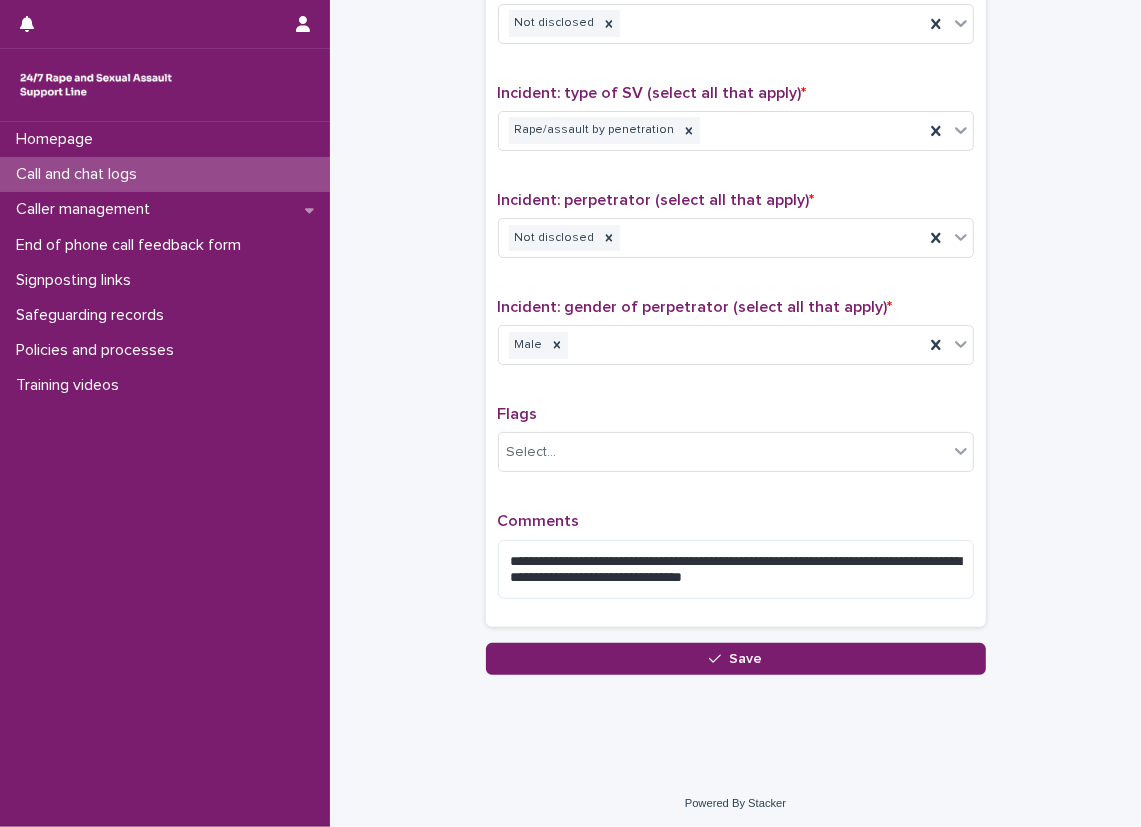 click on "**********" at bounding box center (735, -355) 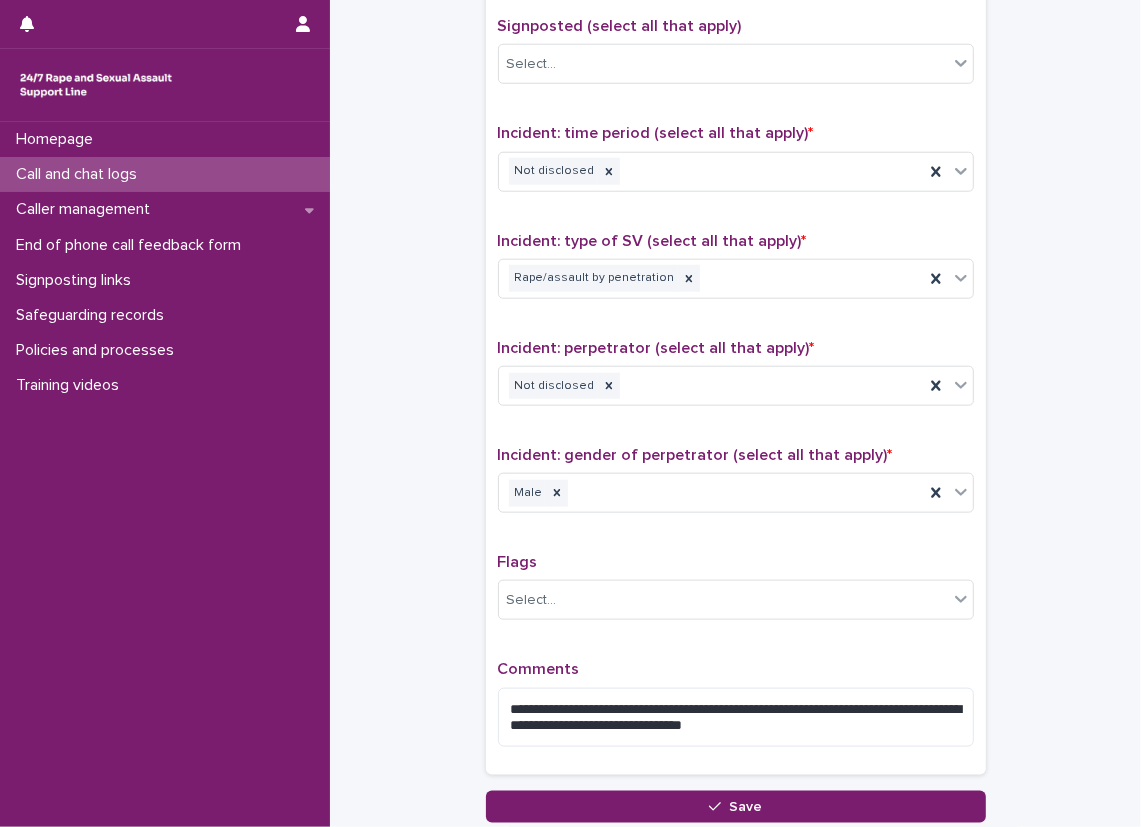 scroll, scrollTop: 1398, scrollLeft: 0, axis: vertical 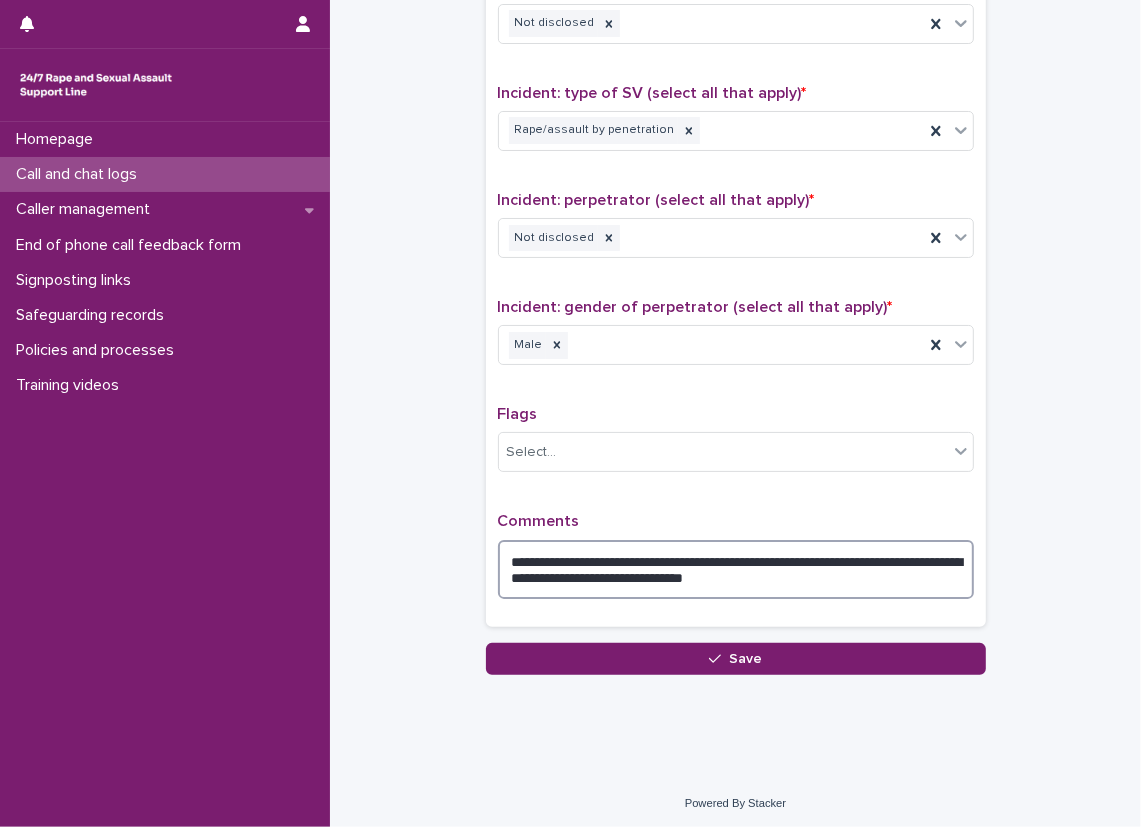 drag, startPoint x: 900, startPoint y: 578, endPoint x: 781, endPoint y: 584, distance: 119.15116 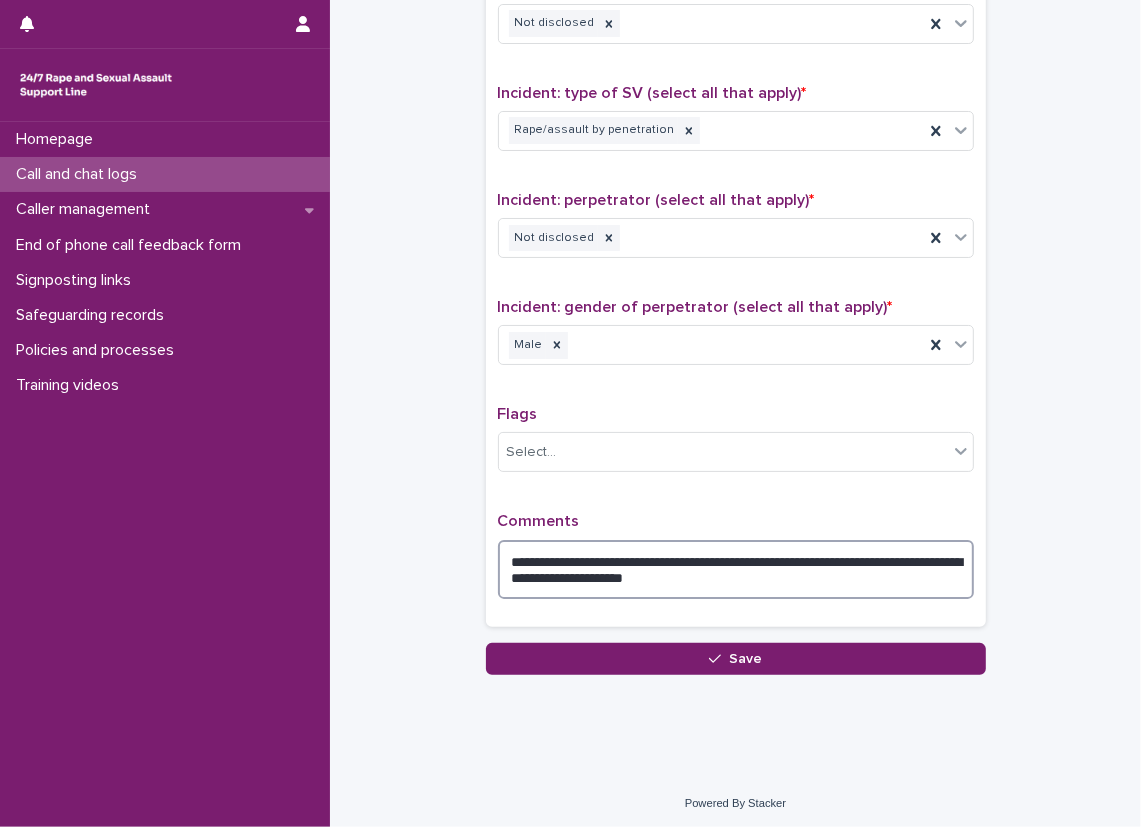 click on "**********" at bounding box center (736, 570) 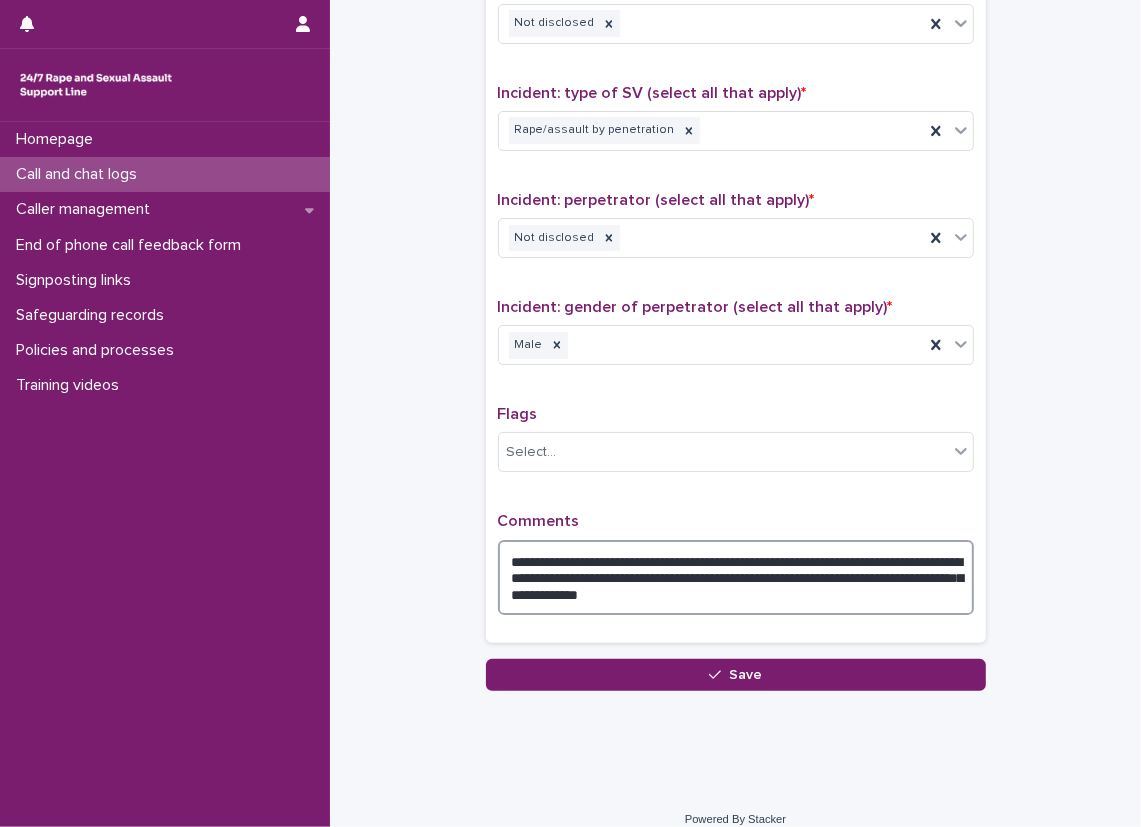 type on "**********" 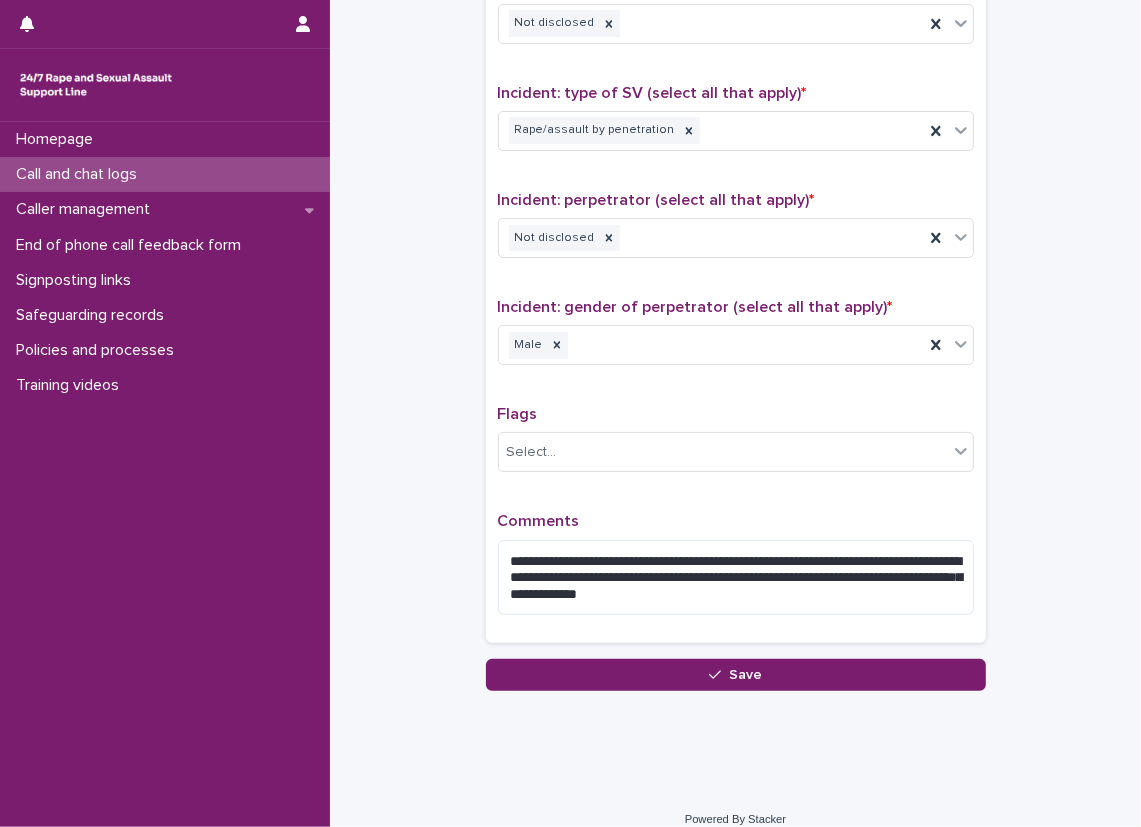 click on "**********" at bounding box center (735, -347) 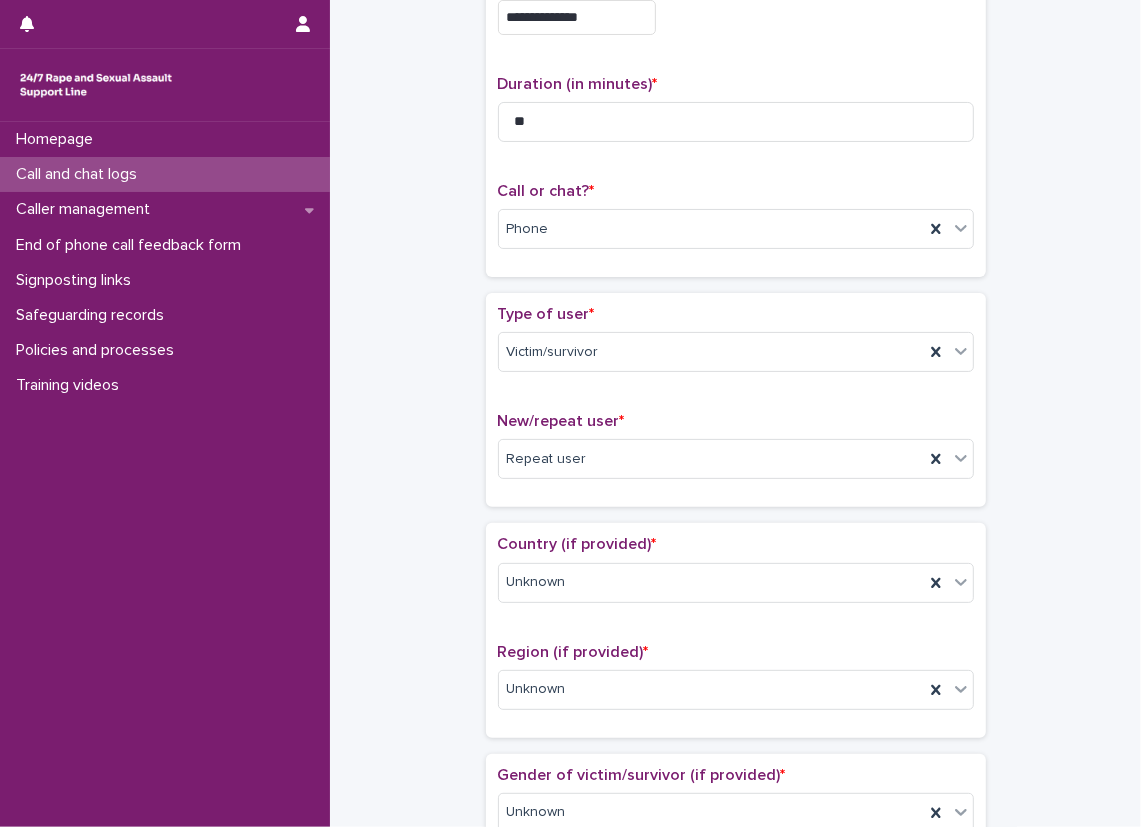 scroll, scrollTop: 200, scrollLeft: 0, axis: vertical 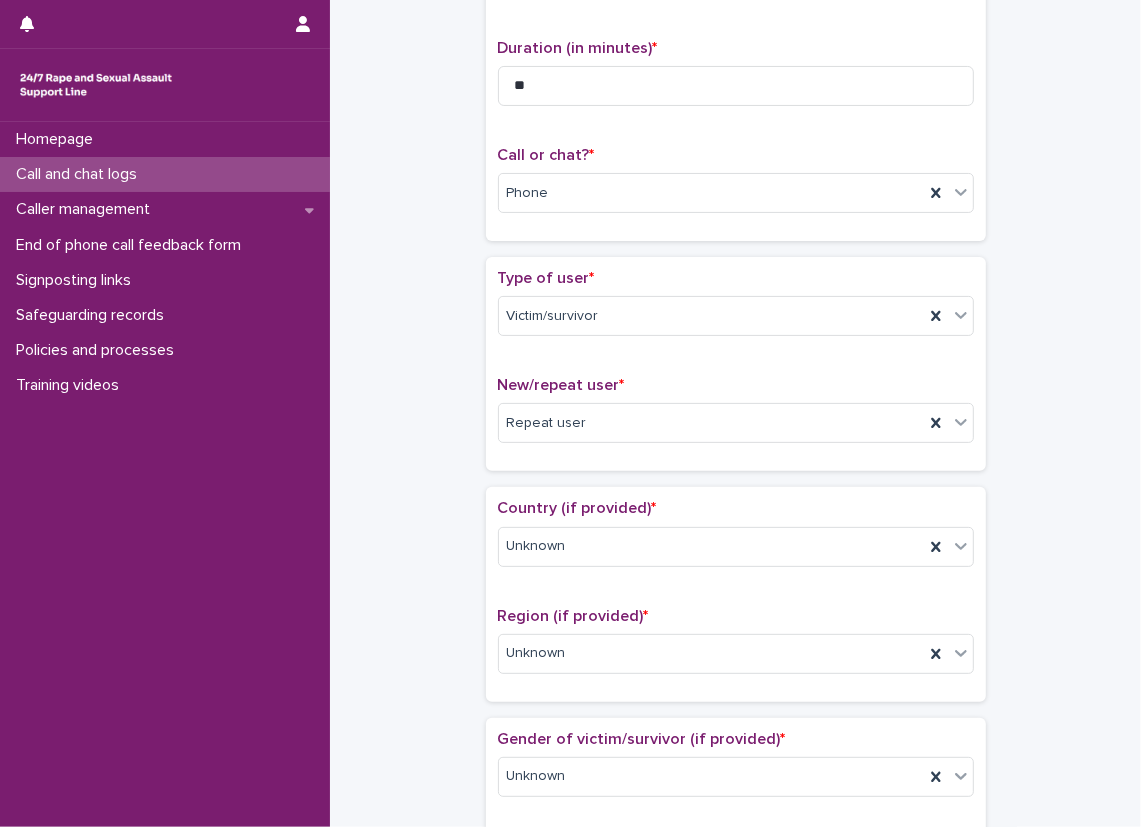 click on "**********" at bounding box center (735, 851) 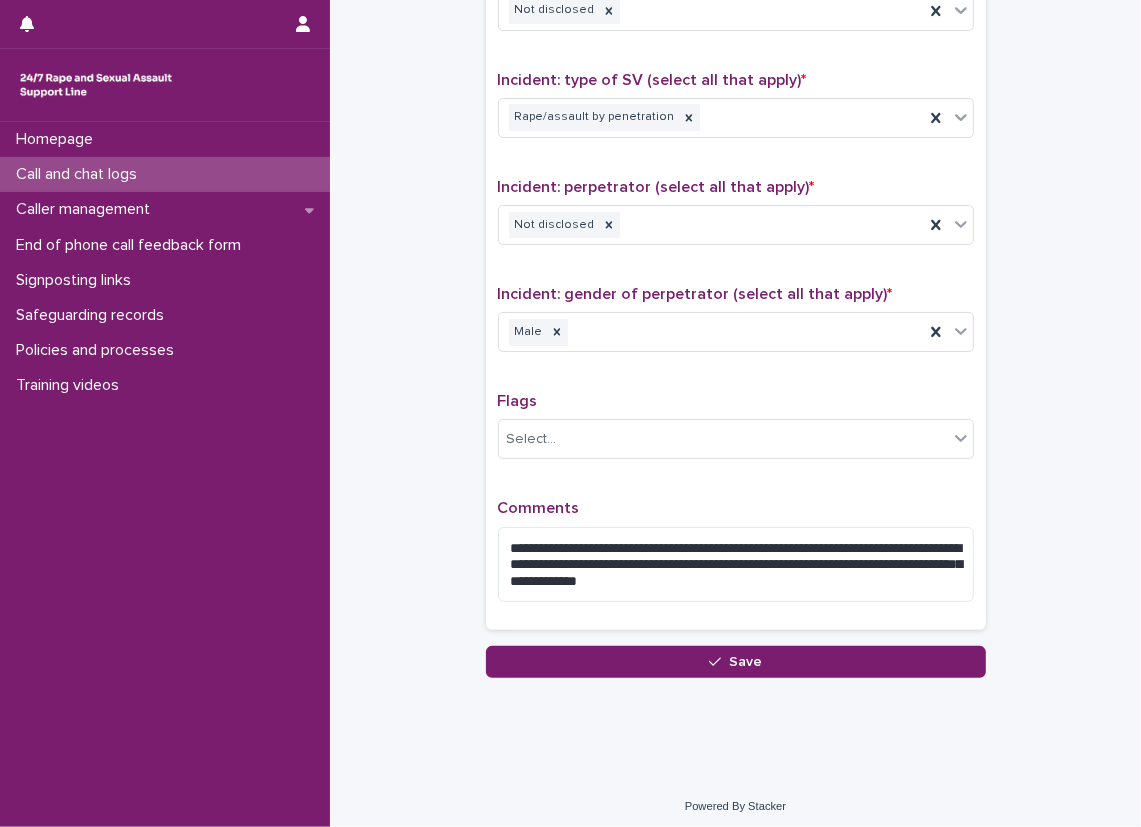 scroll, scrollTop: 1414, scrollLeft: 0, axis: vertical 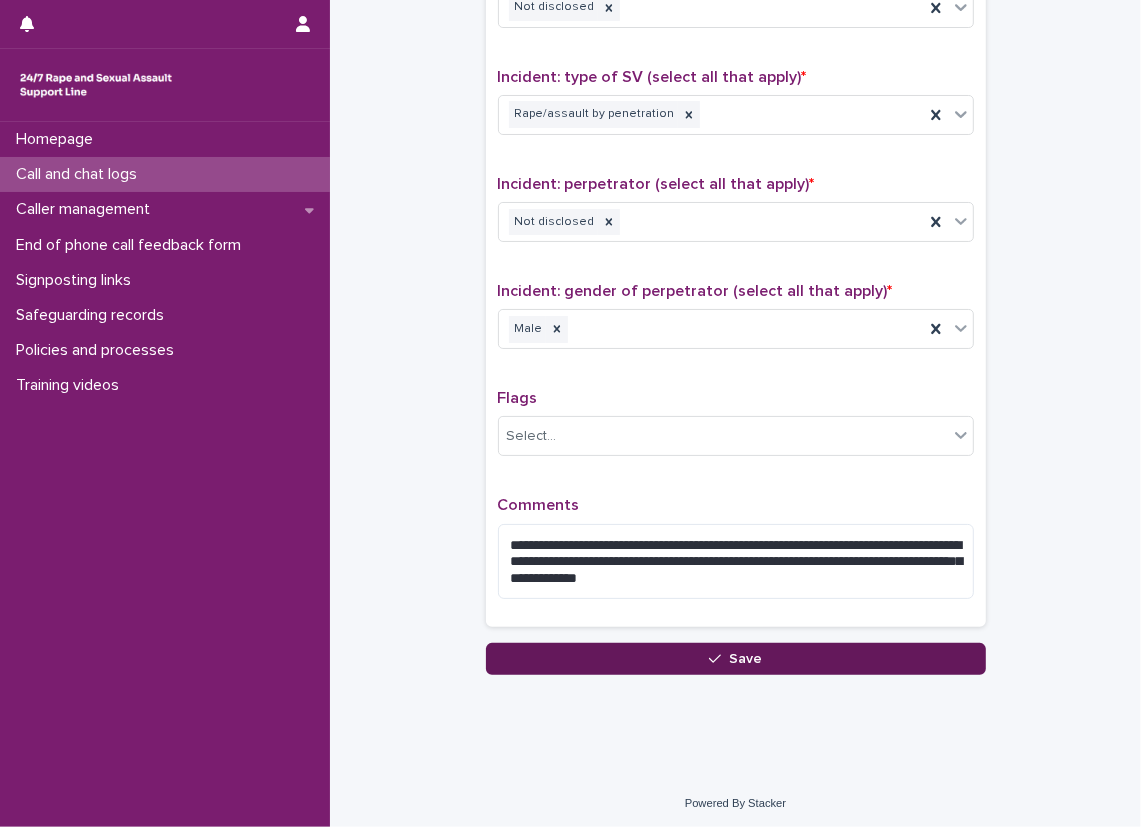 click on "Save" at bounding box center (736, 659) 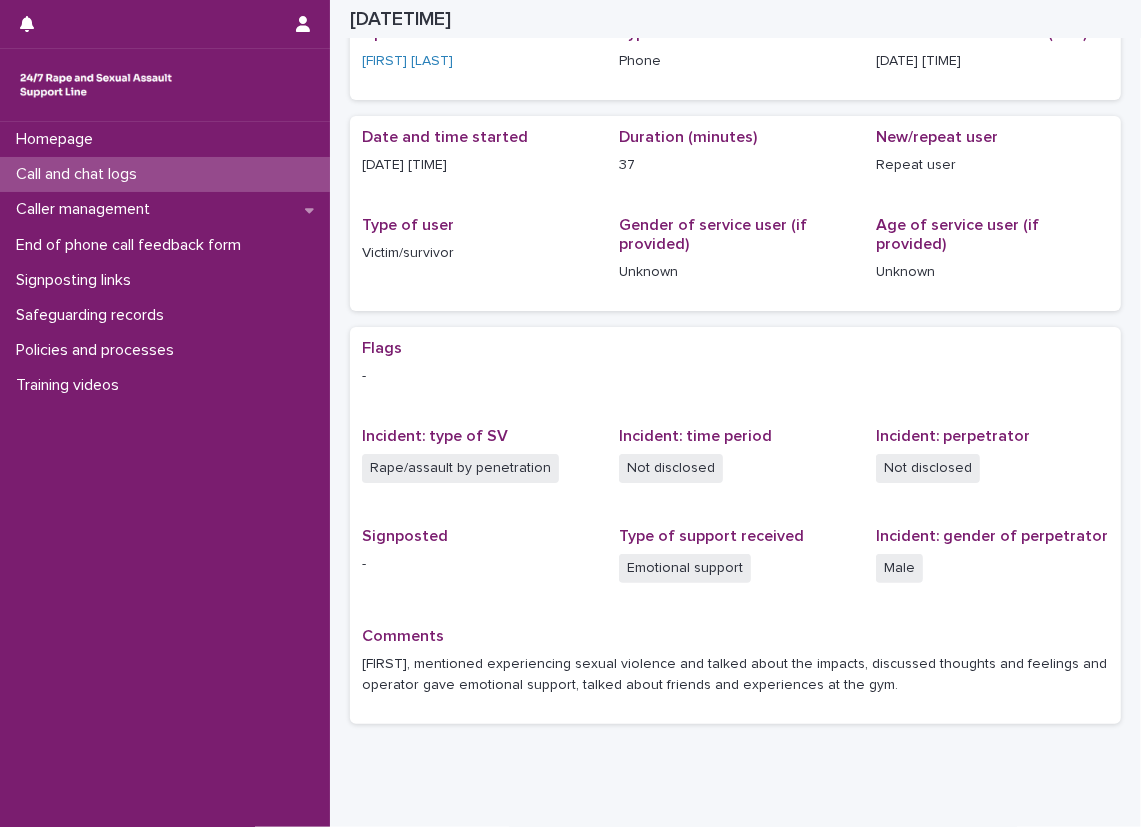 scroll, scrollTop: 77, scrollLeft: 0, axis: vertical 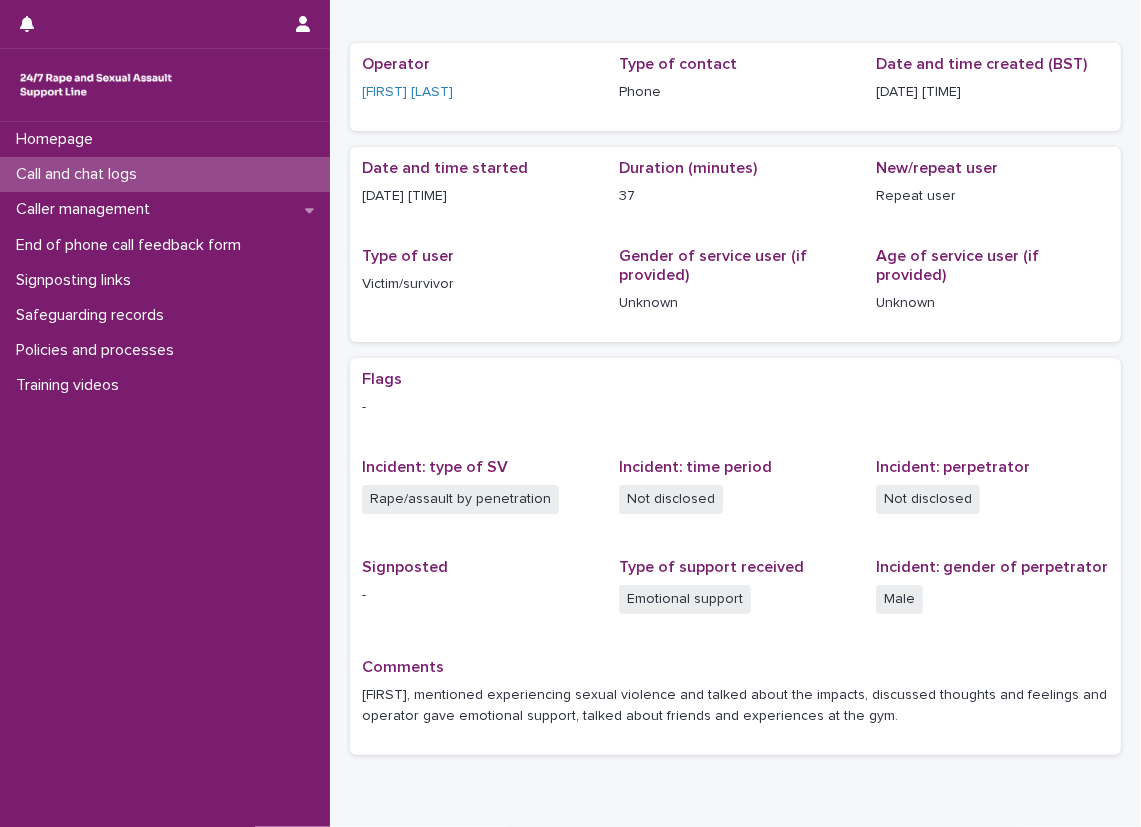 click on "Call and chat logs" at bounding box center (165, 174) 